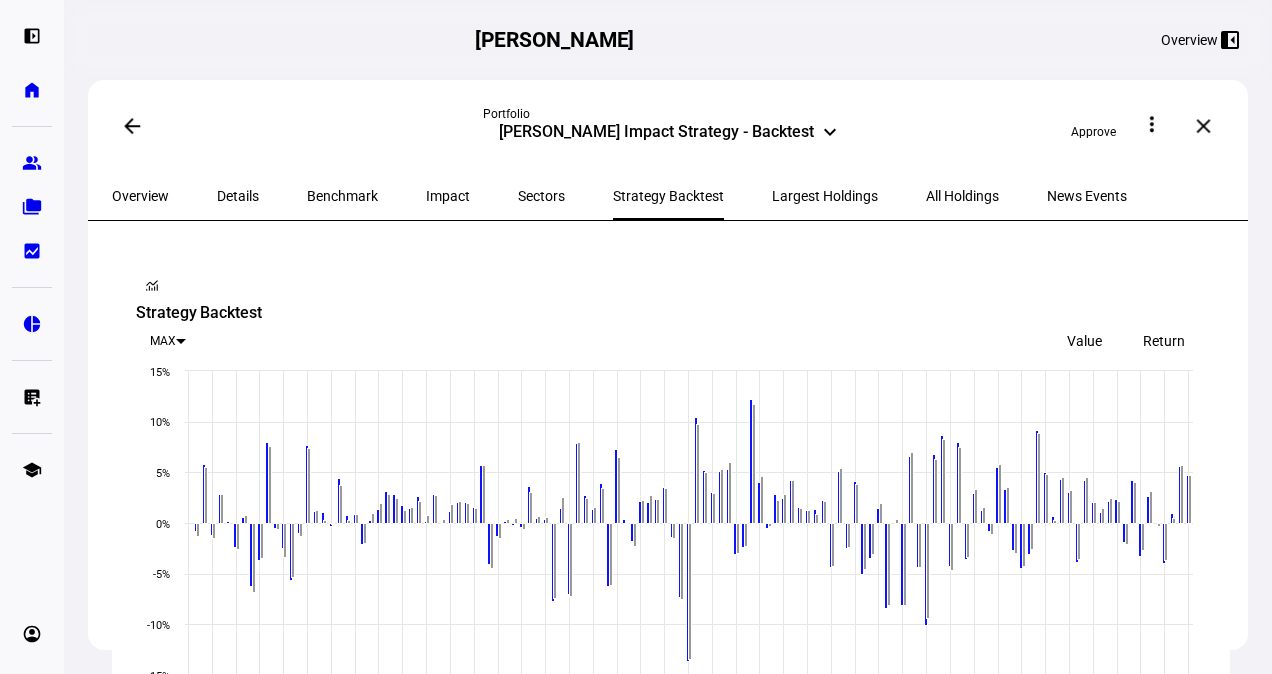 scroll, scrollTop: 0, scrollLeft: 0, axis: both 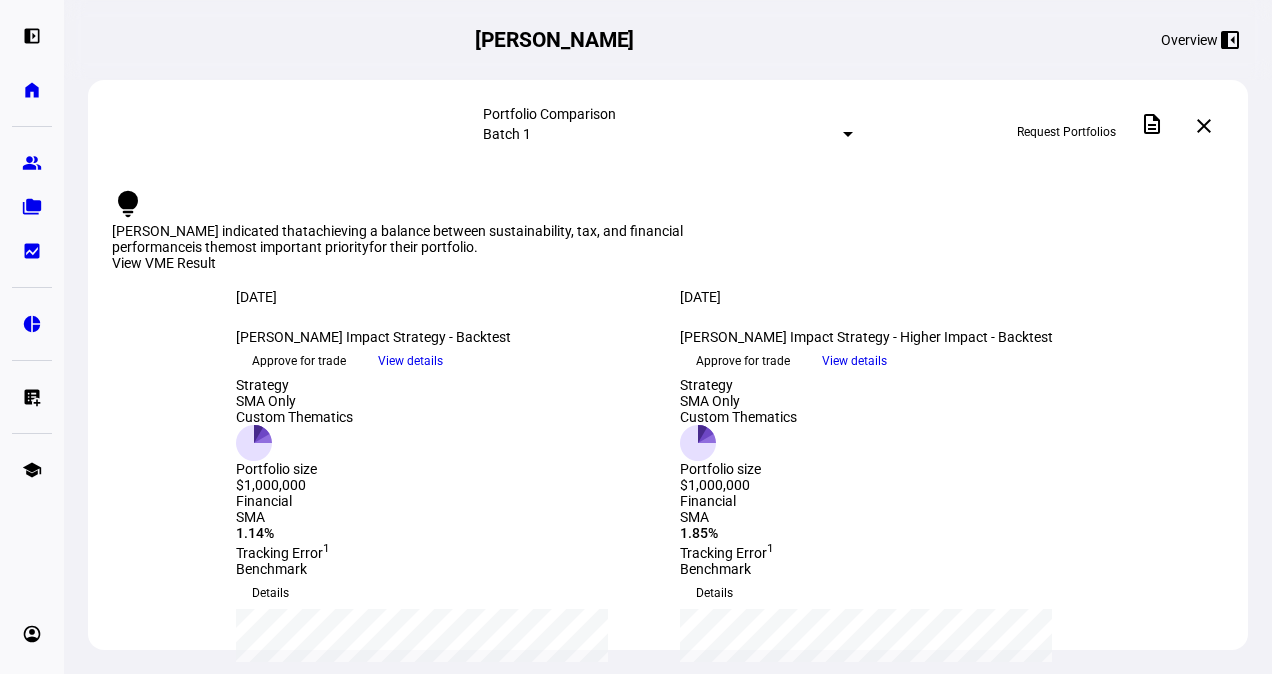 click on "close" 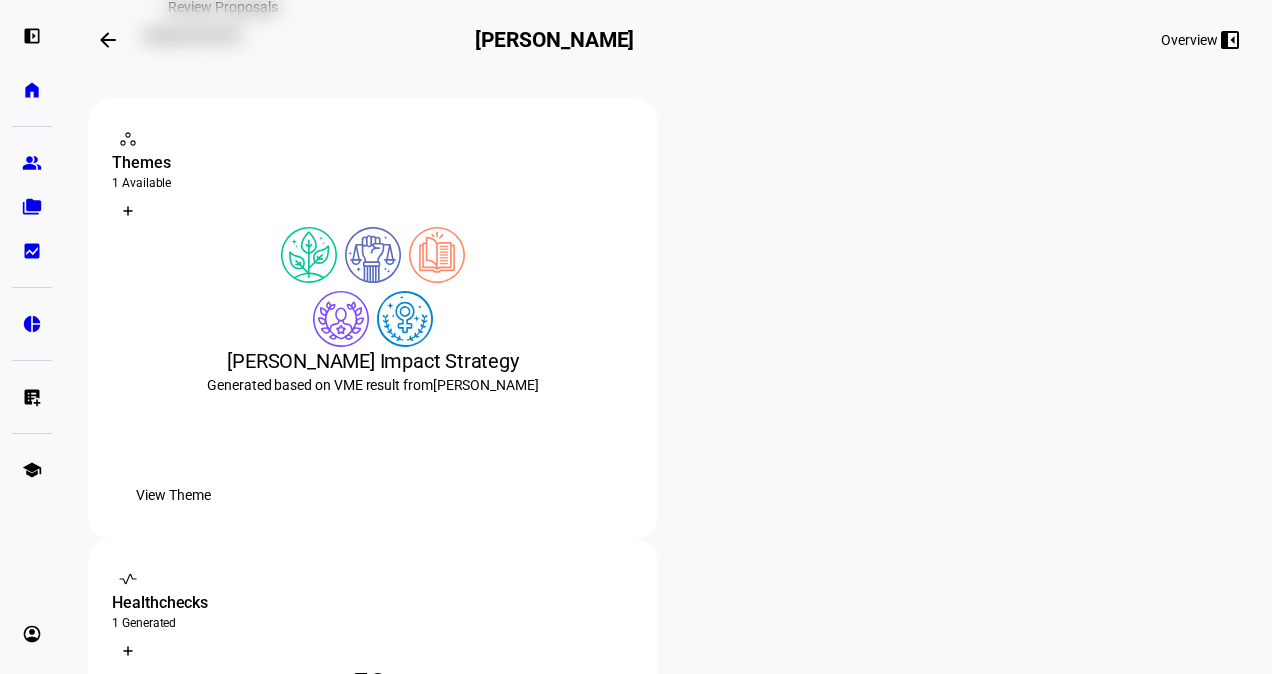 scroll, scrollTop: 290, scrollLeft: 0, axis: vertical 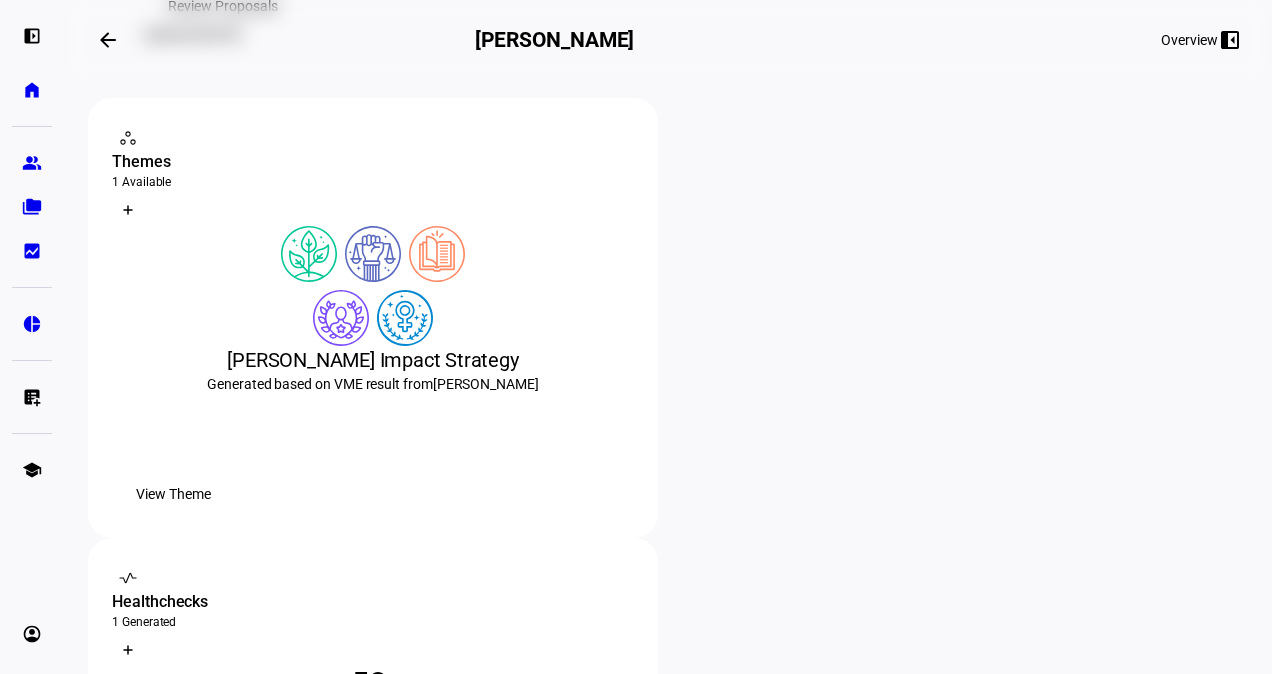 click on "View Theme" 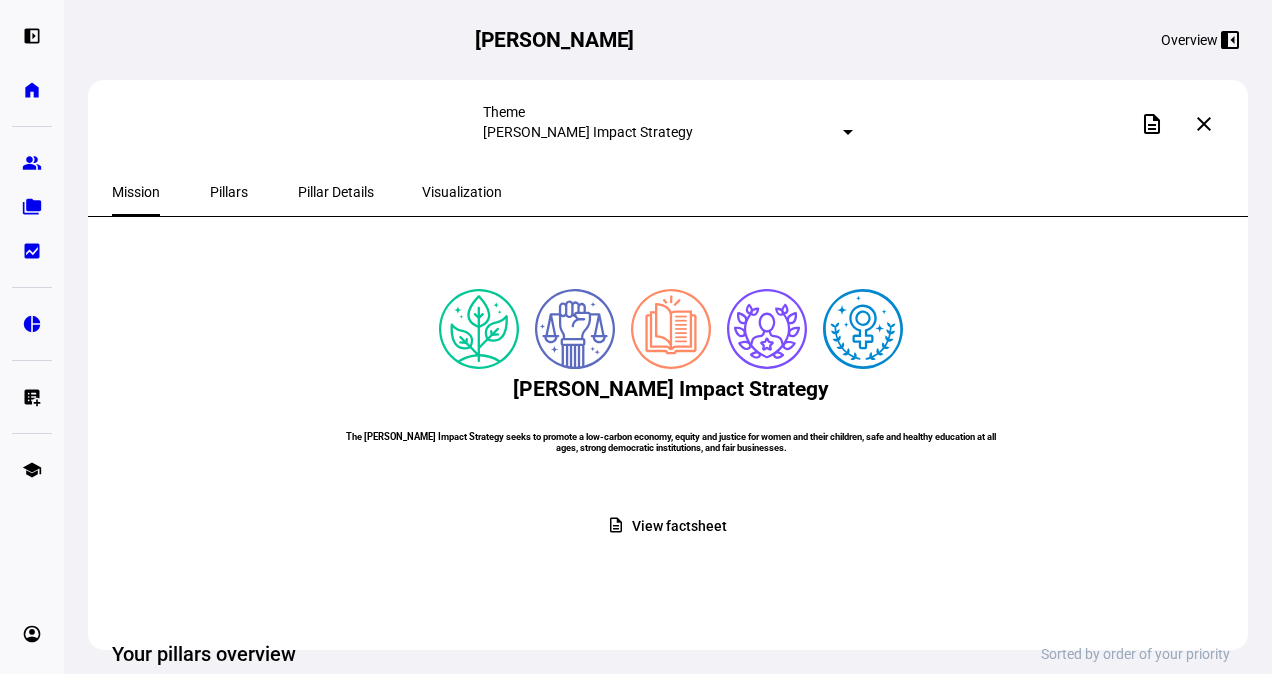 click on "Pillars" at bounding box center [229, 192] 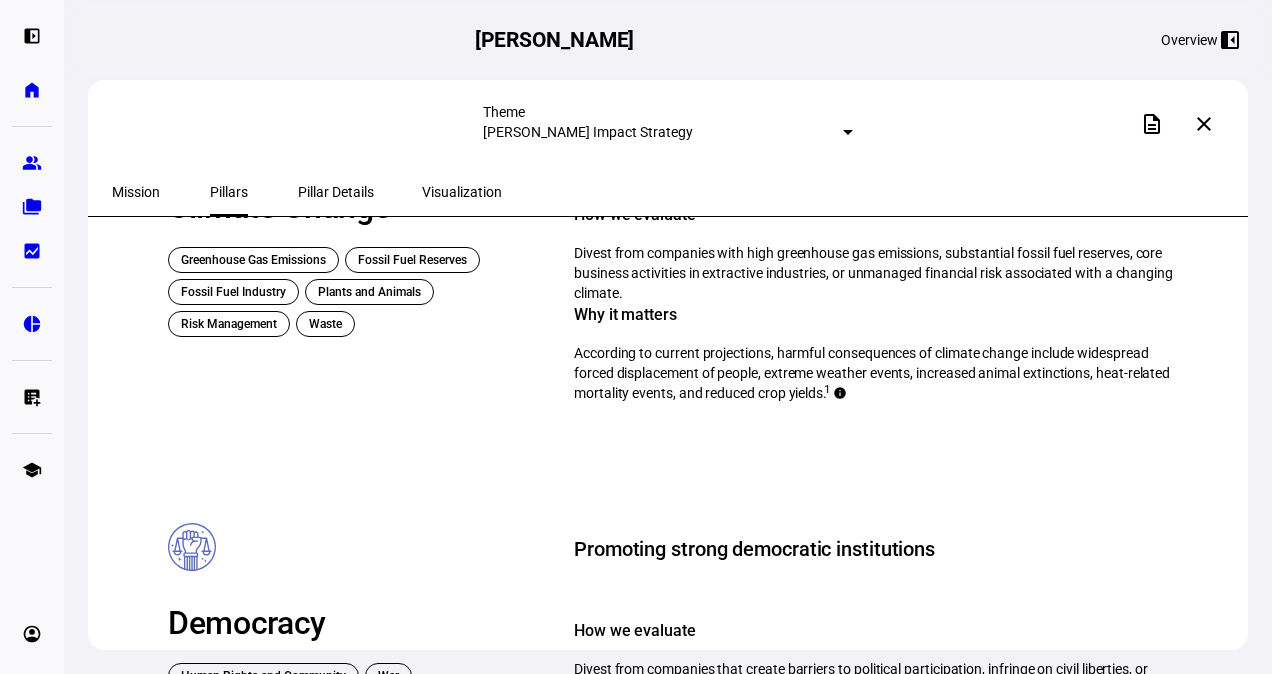 scroll, scrollTop: 0, scrollLeft: 0, axis: both 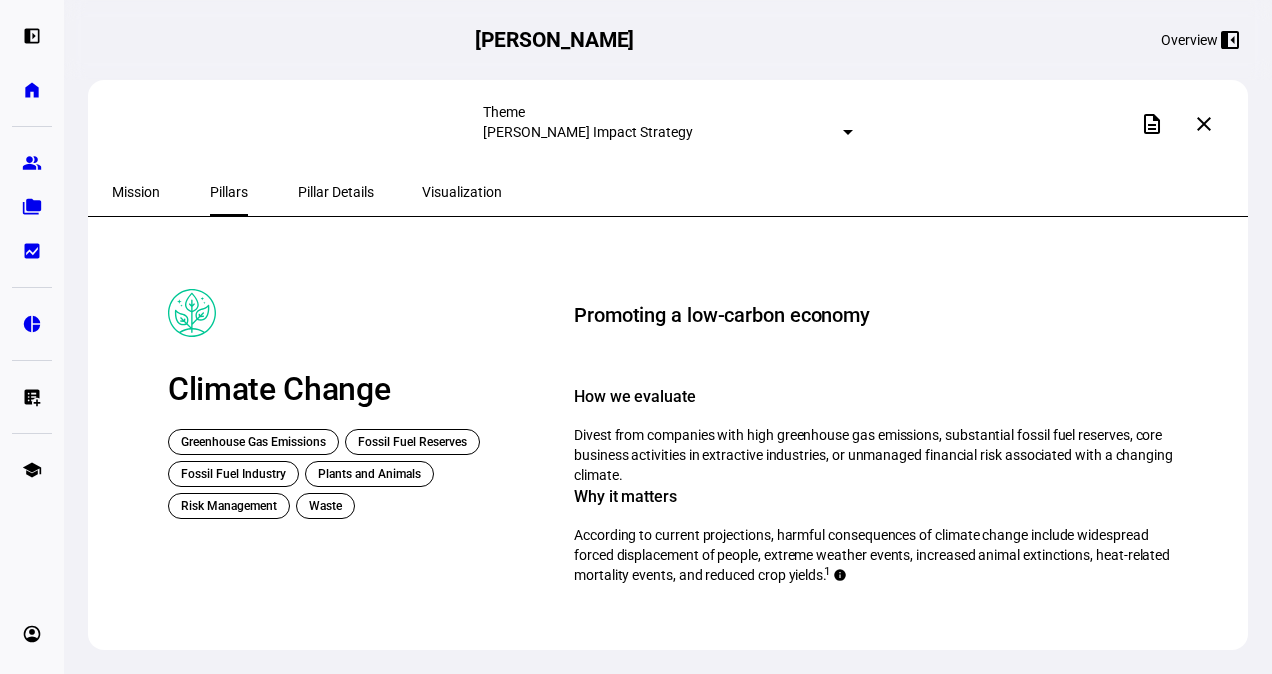 click on "close" 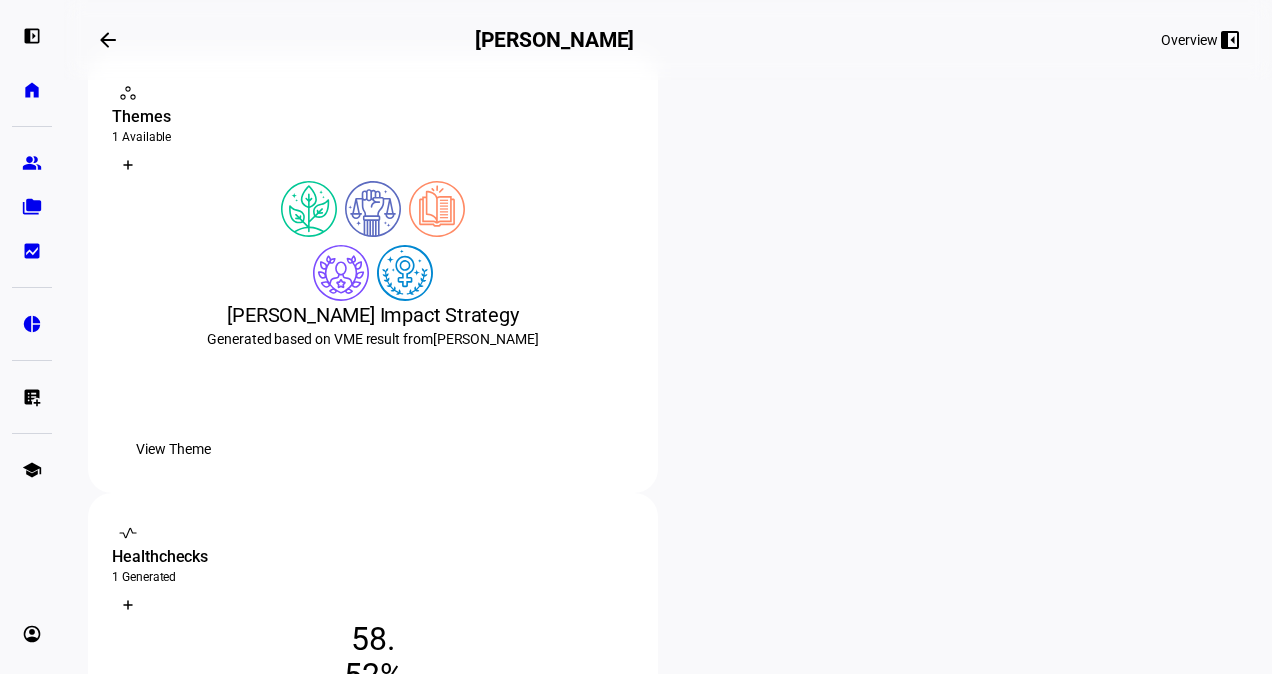 scroll, scrollTop: 336, scrollLeft: 0, axis: vertical 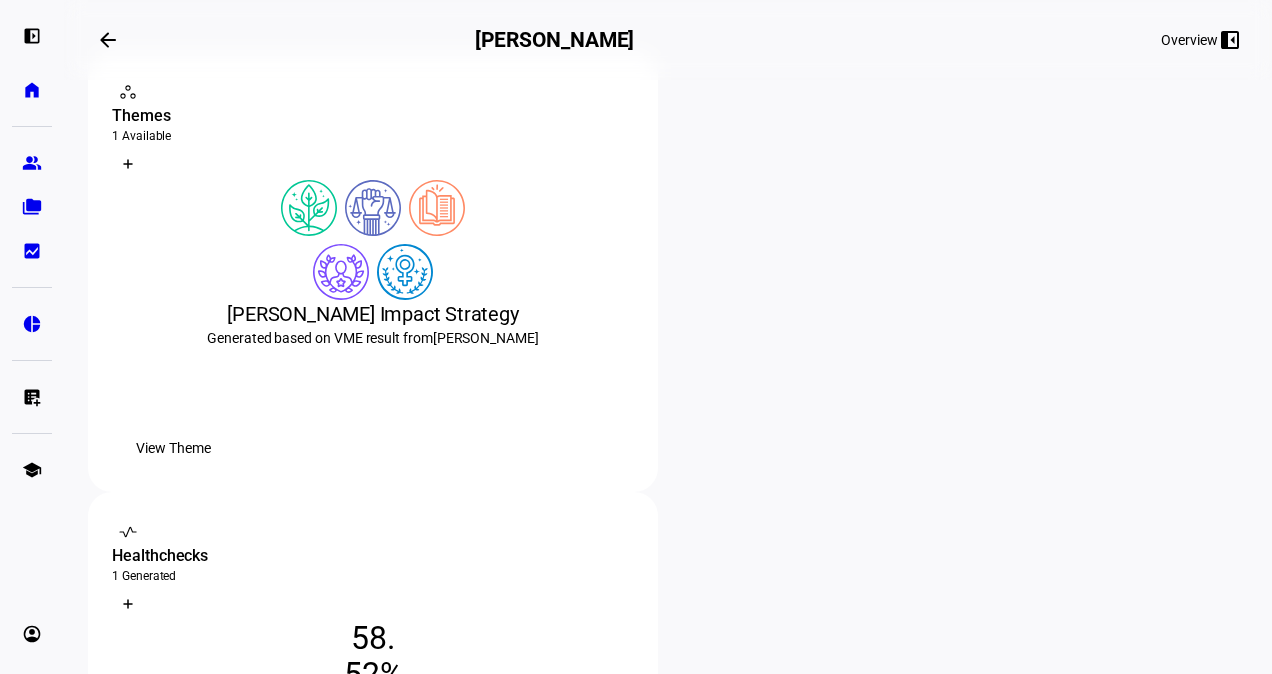 click on "View Healthcheck" 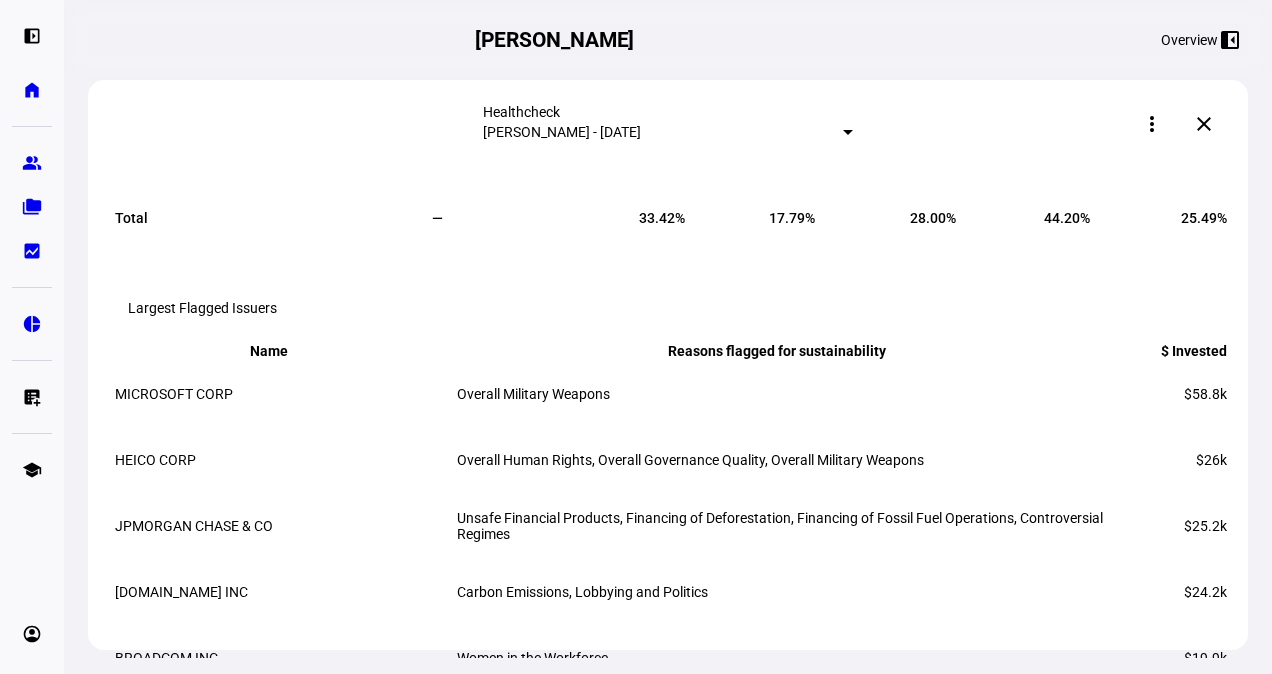 scroll, scrollTop: 2995, scrollLeft: 0, axis: vertical 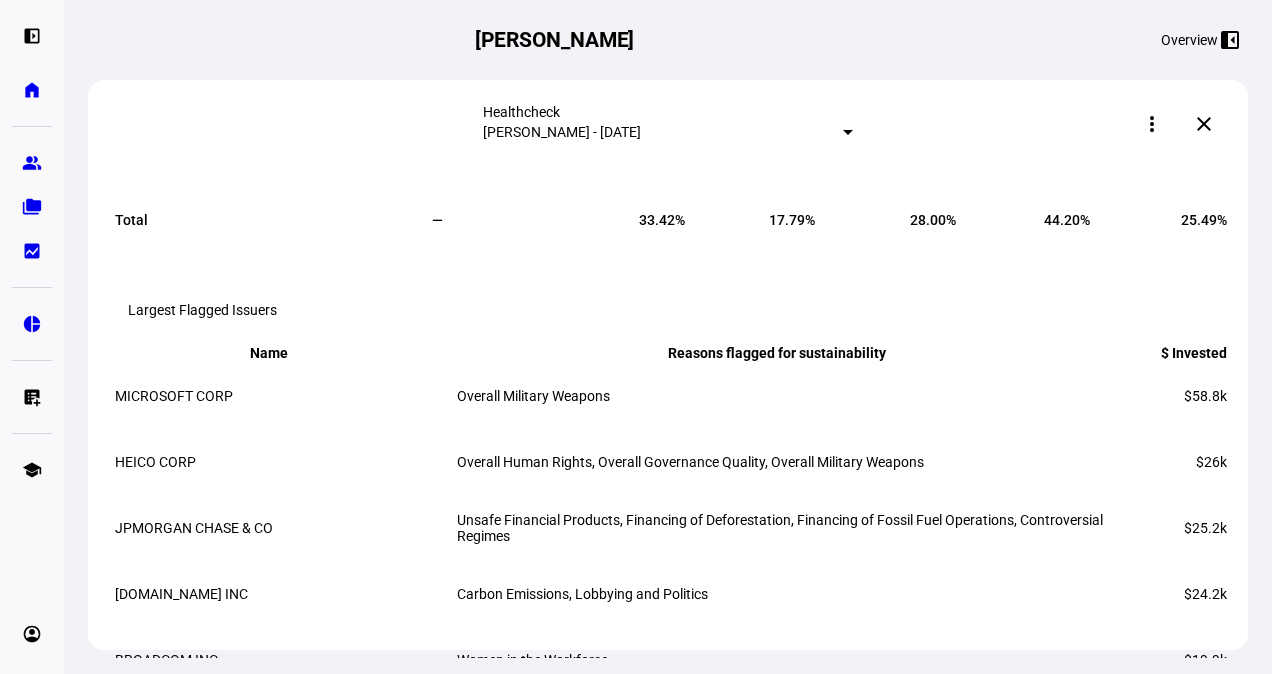 click on "close" 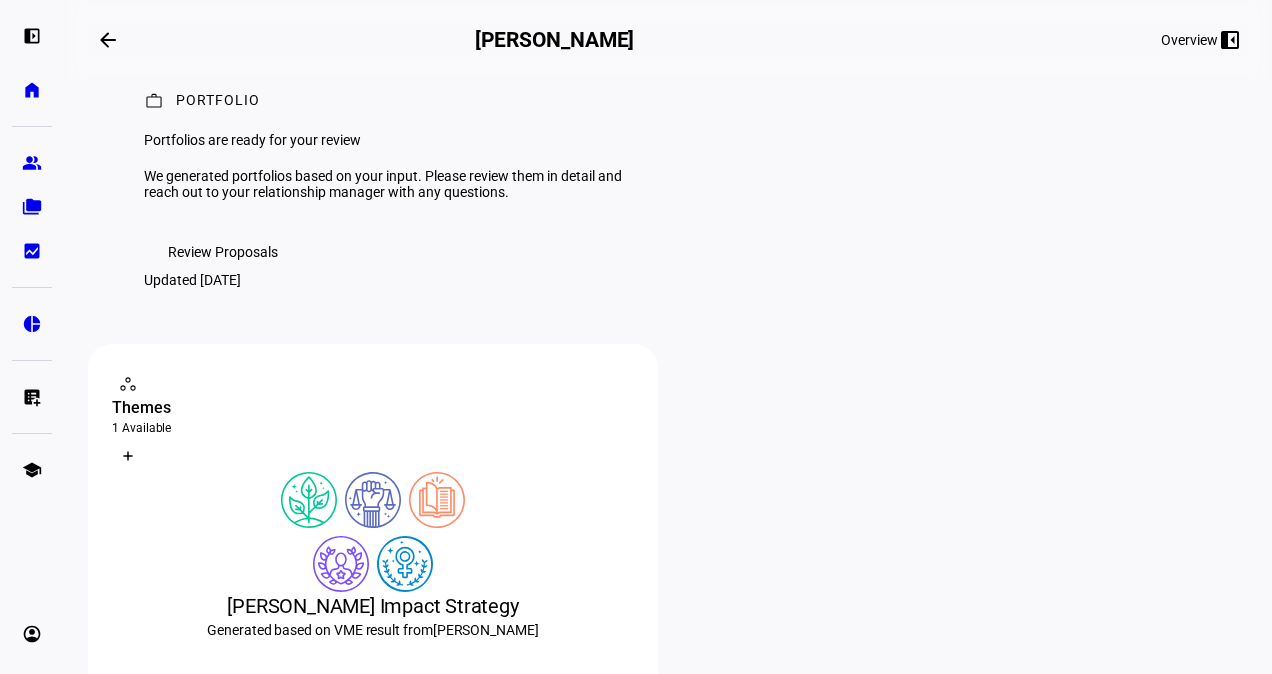 scroll, scrollTop: 34, scrollLeft: 0, axis: vertical 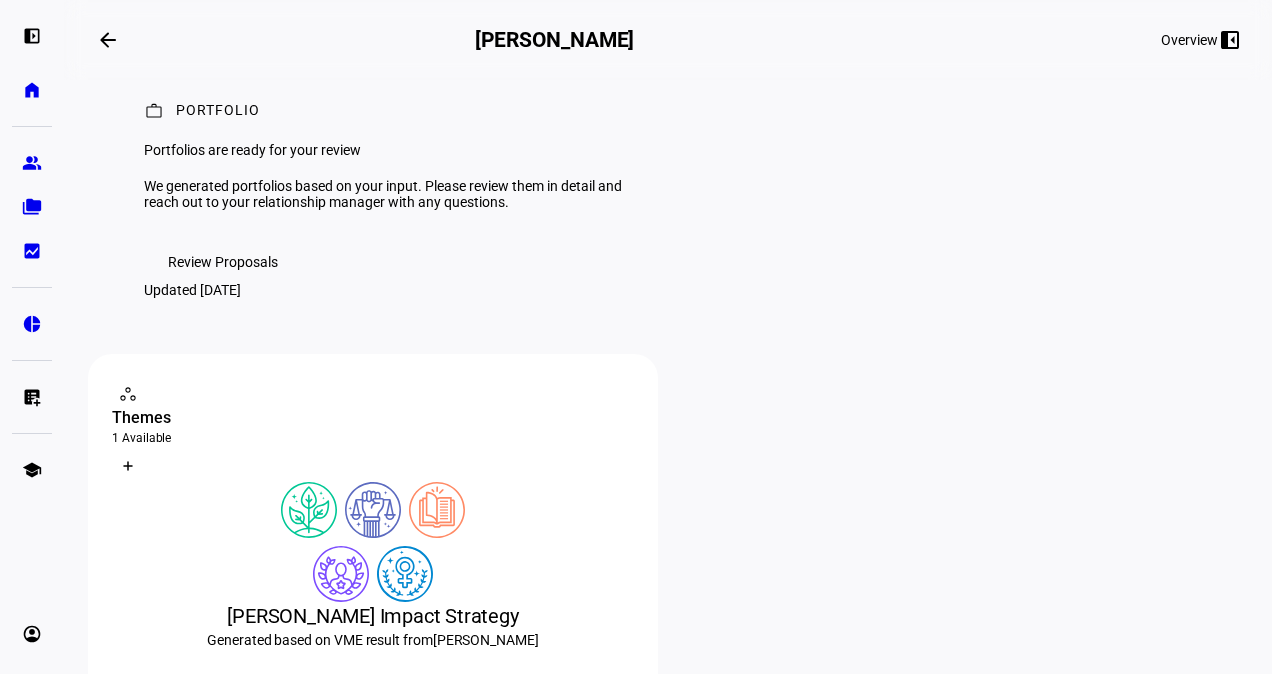 click on "Review Proposals" 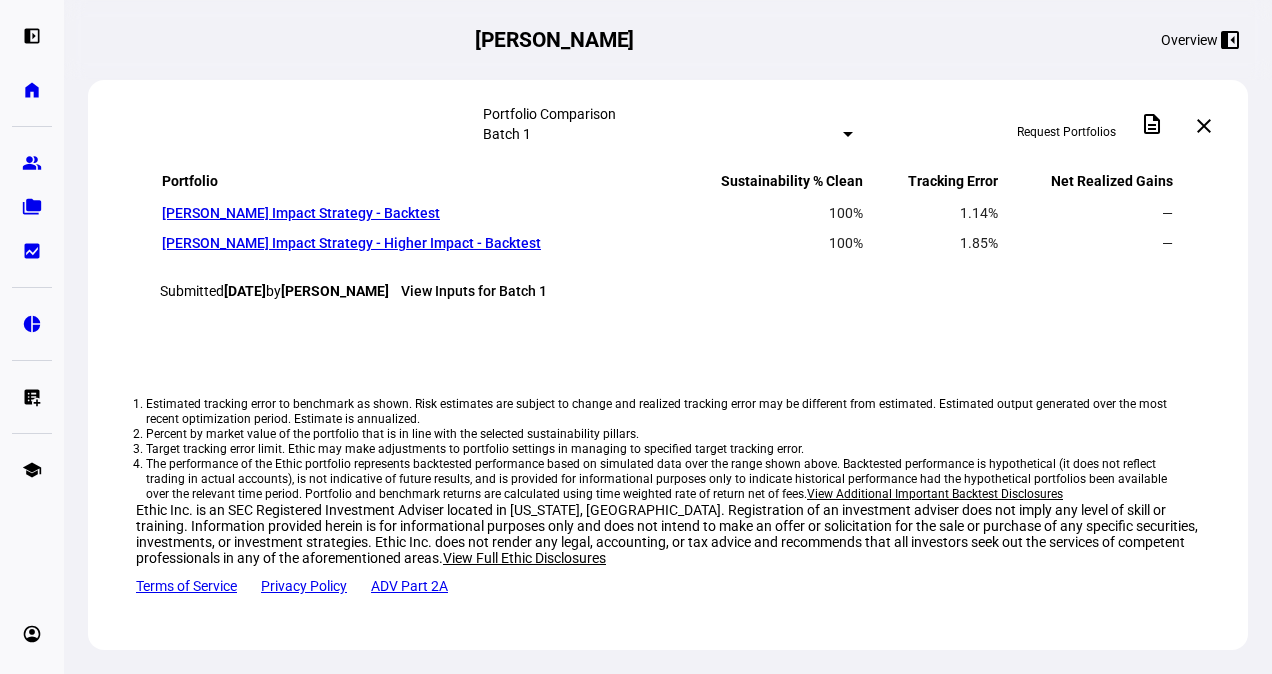 scroll, scrollTop: 1513, scrollLeft: 0, axis: vertical 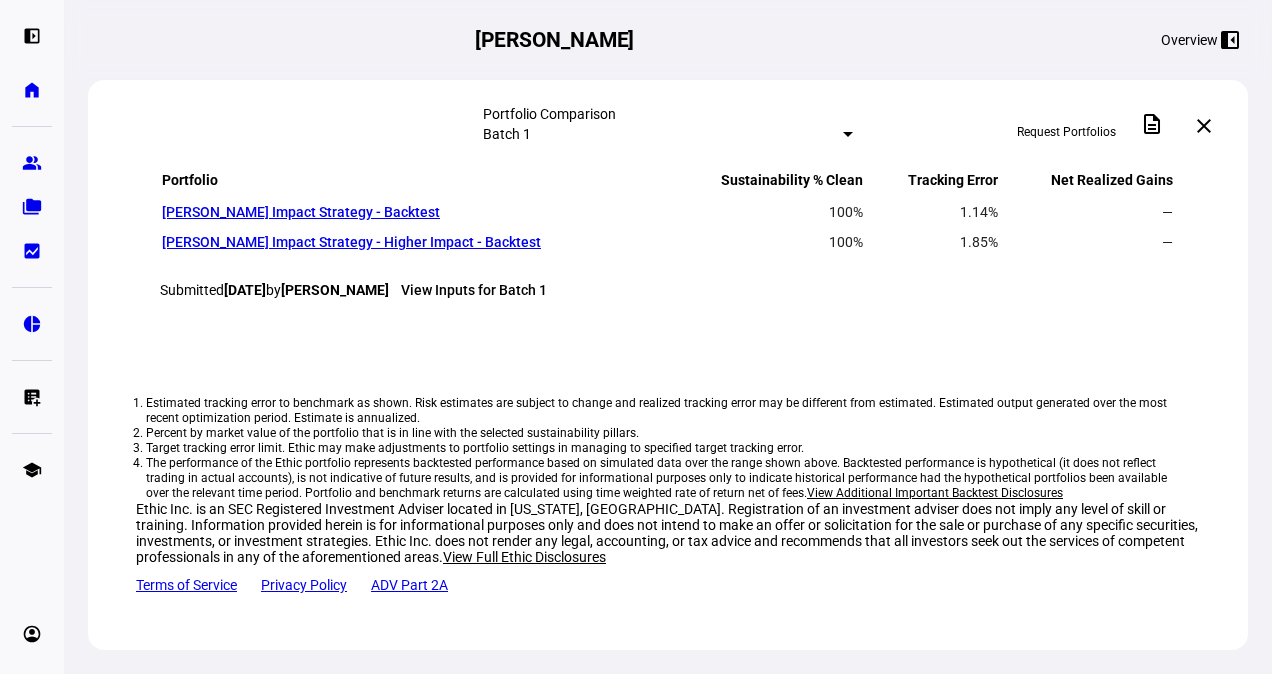 click on "View details" 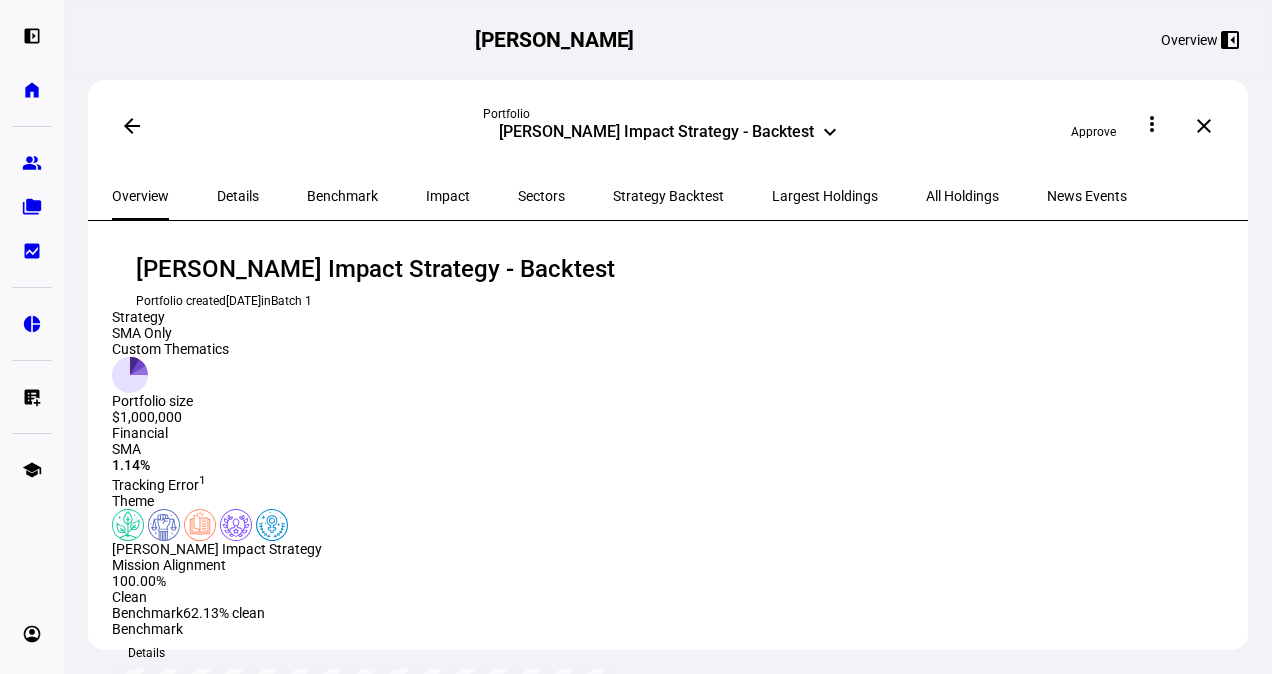 click on "All Holdings" at bounding box center [962, 196] 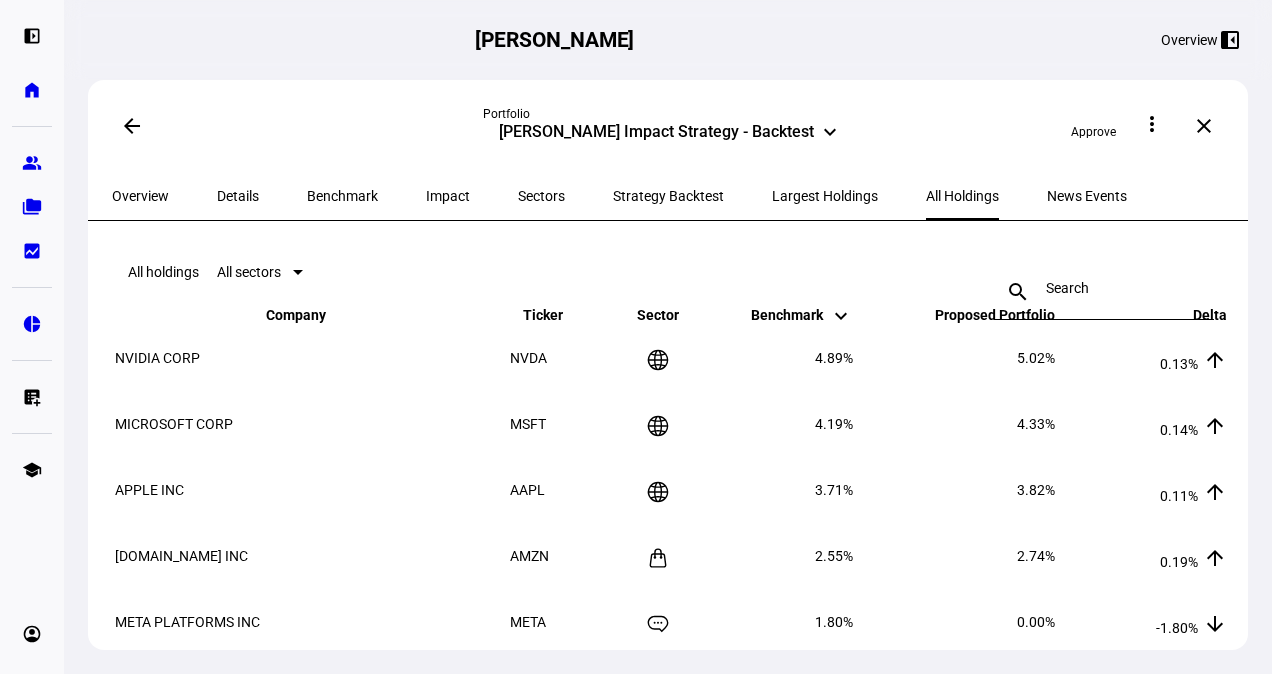 scroll, scrollTop: 0, scrollLeft: 0, axis: both 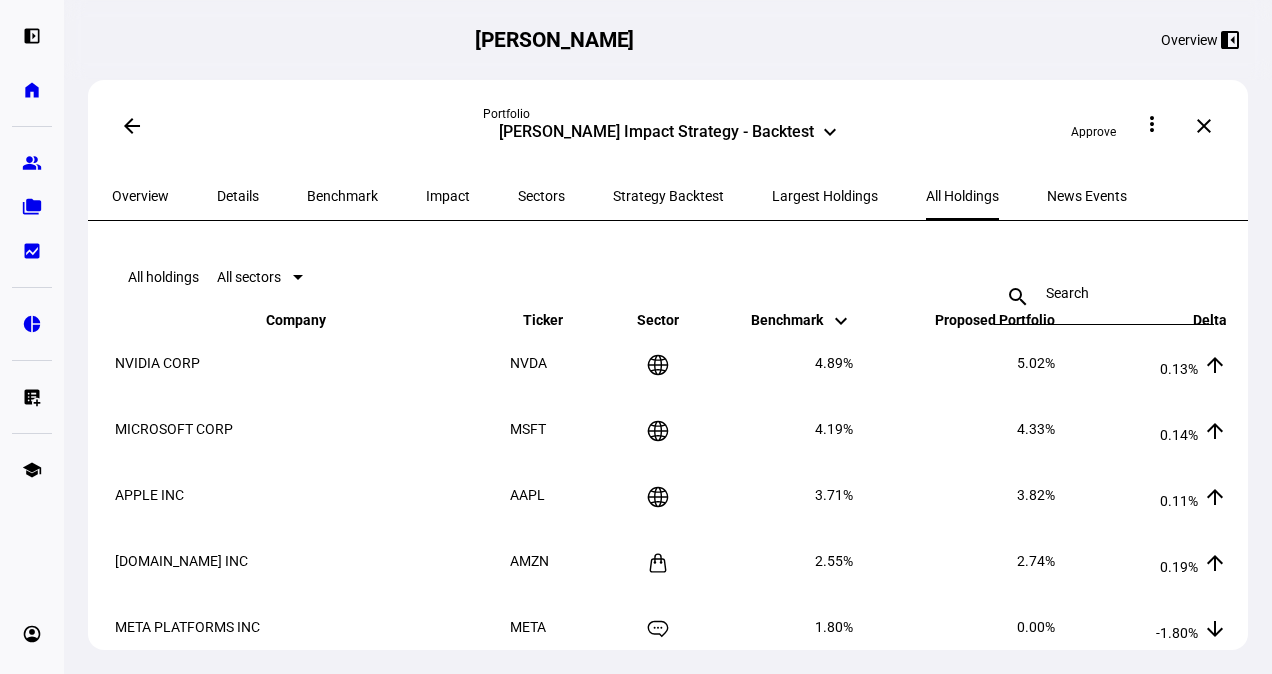 click on "All holdings All sectors search close" 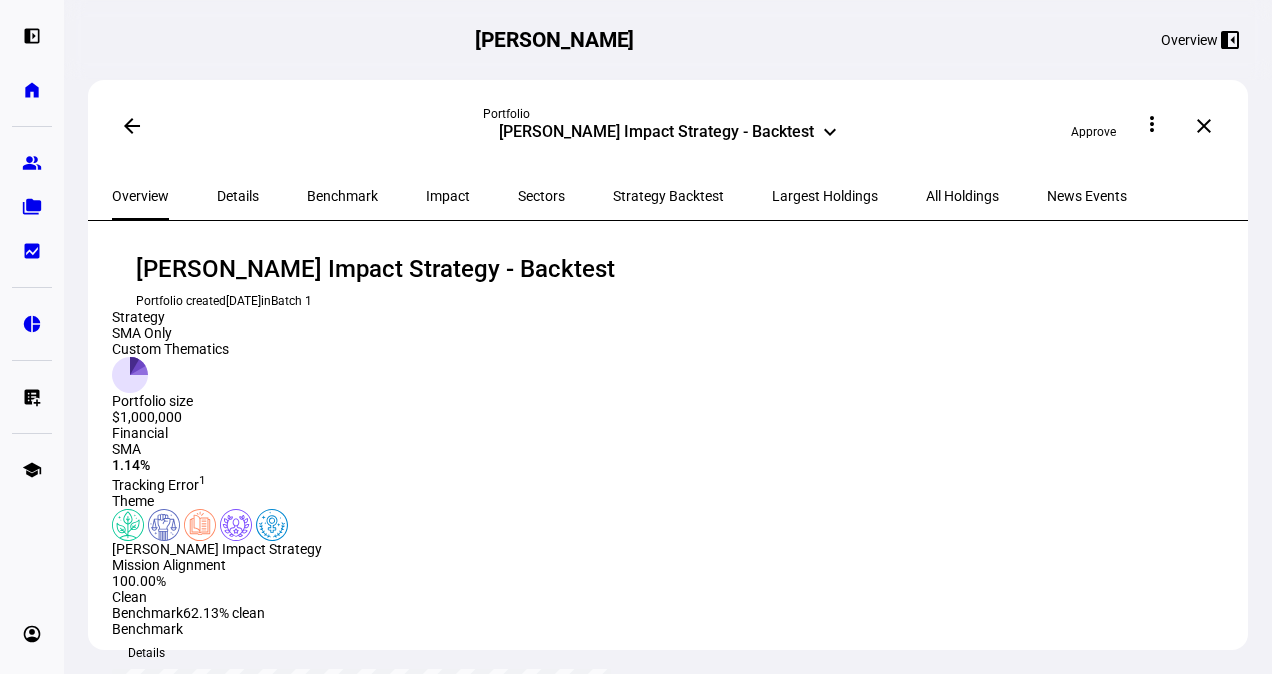 click on "All Holdings" at bounding box center [962, 196] 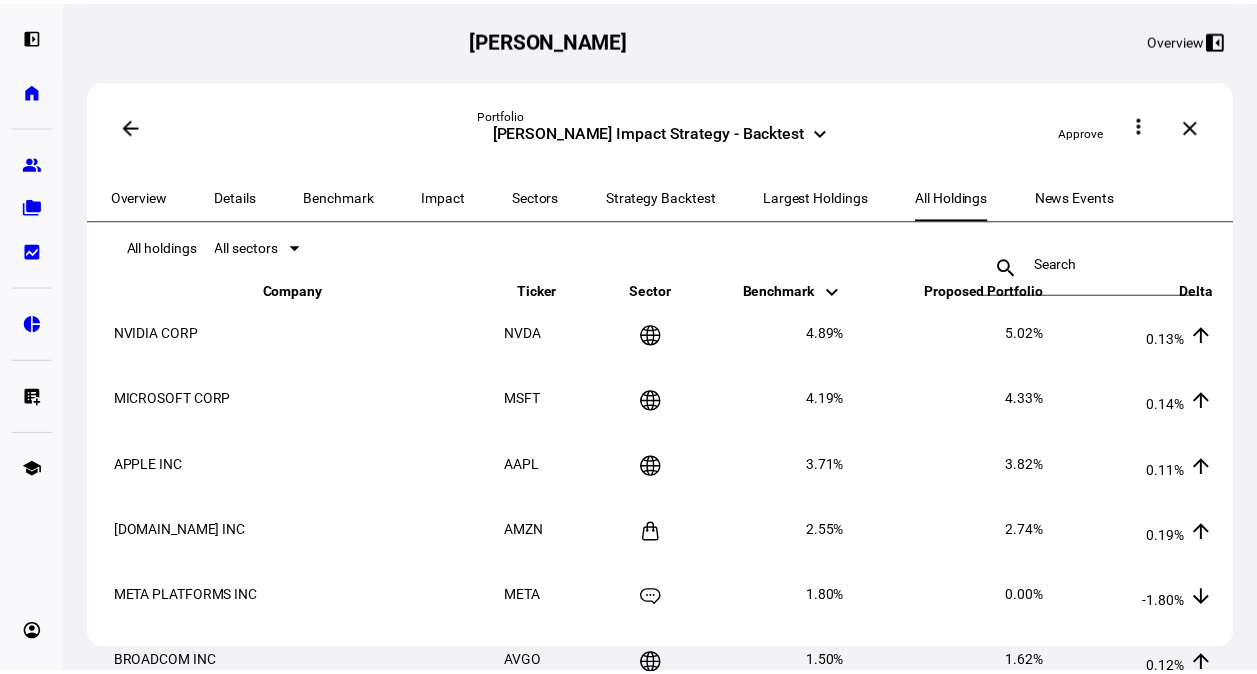 scroll, scrollTop: 0, scrollLeft: 0, axis: both 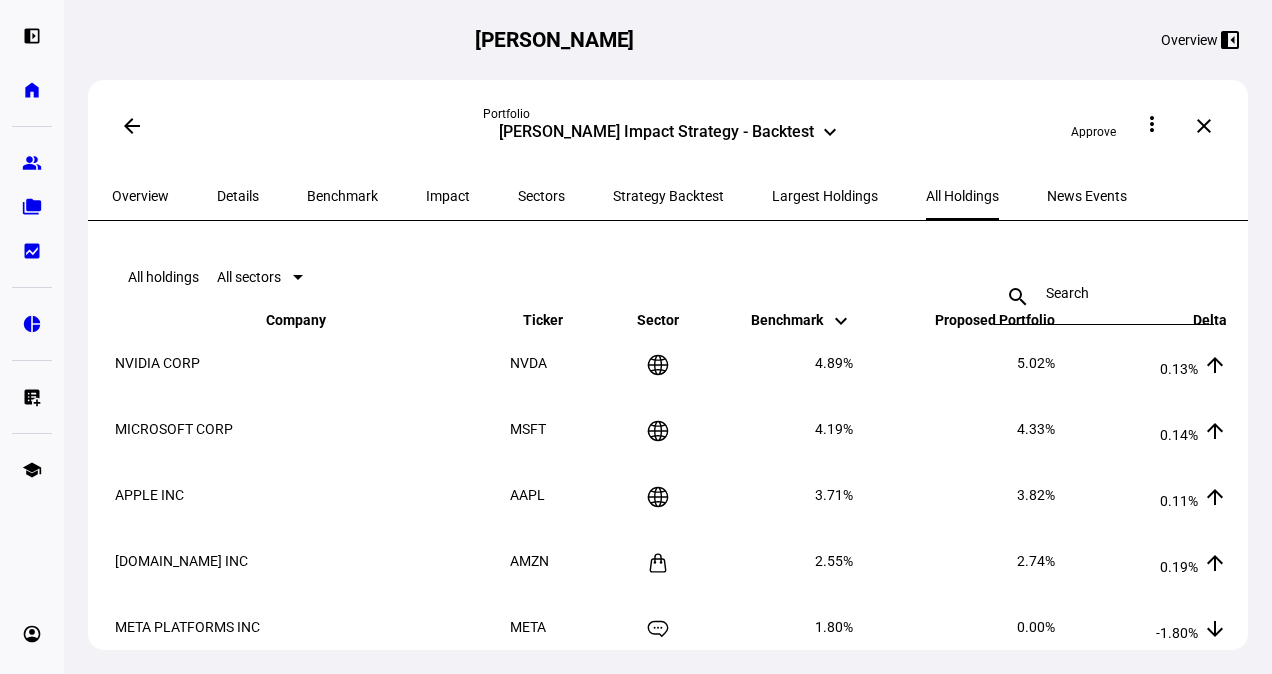 click at bounding box center (298, 277) 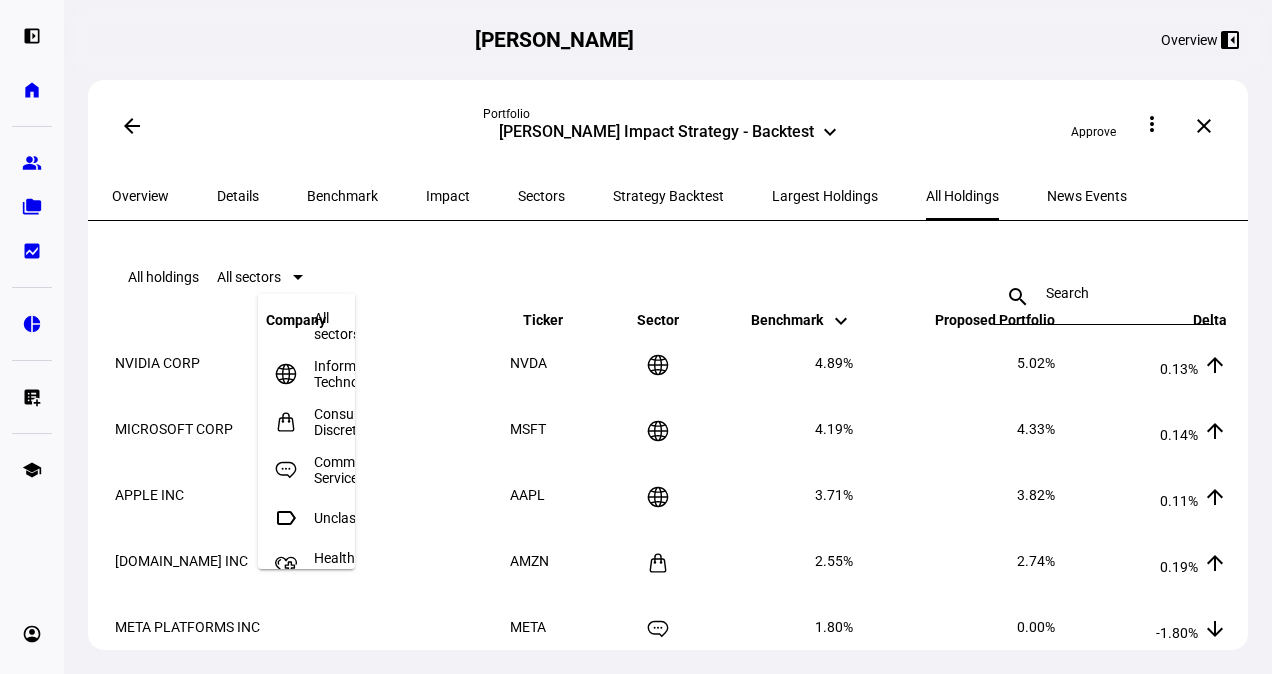 click at bounding box center (636, 337) 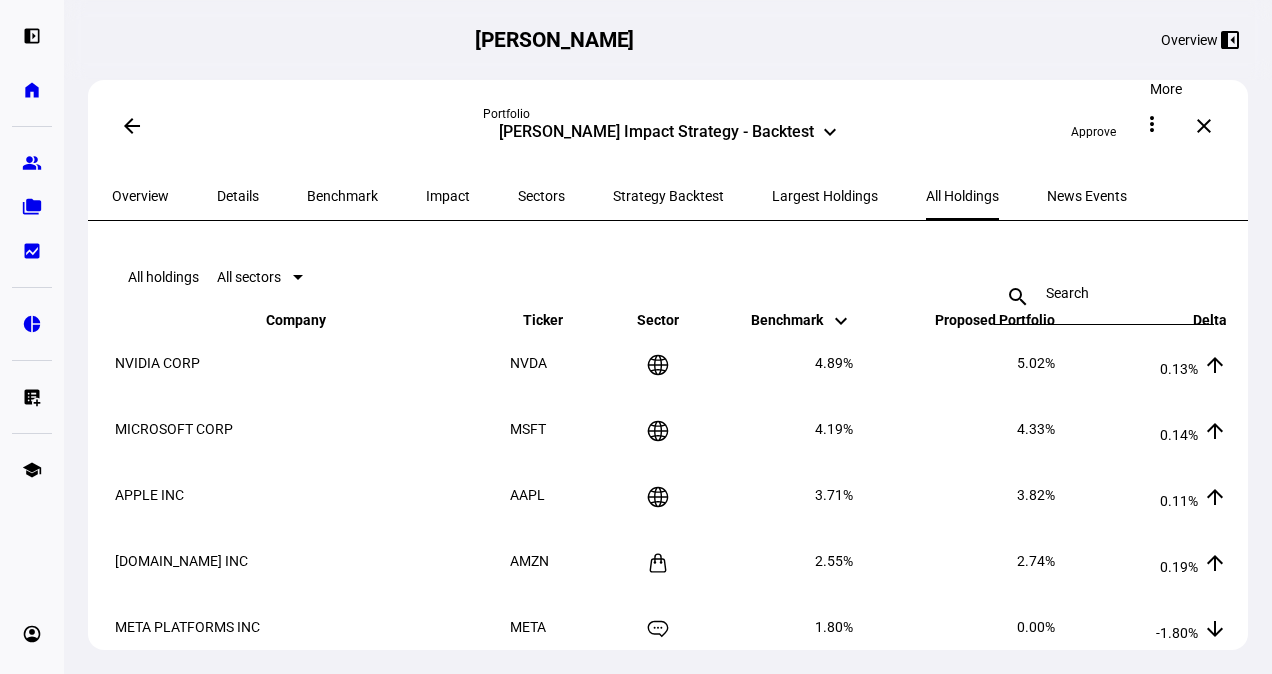 click 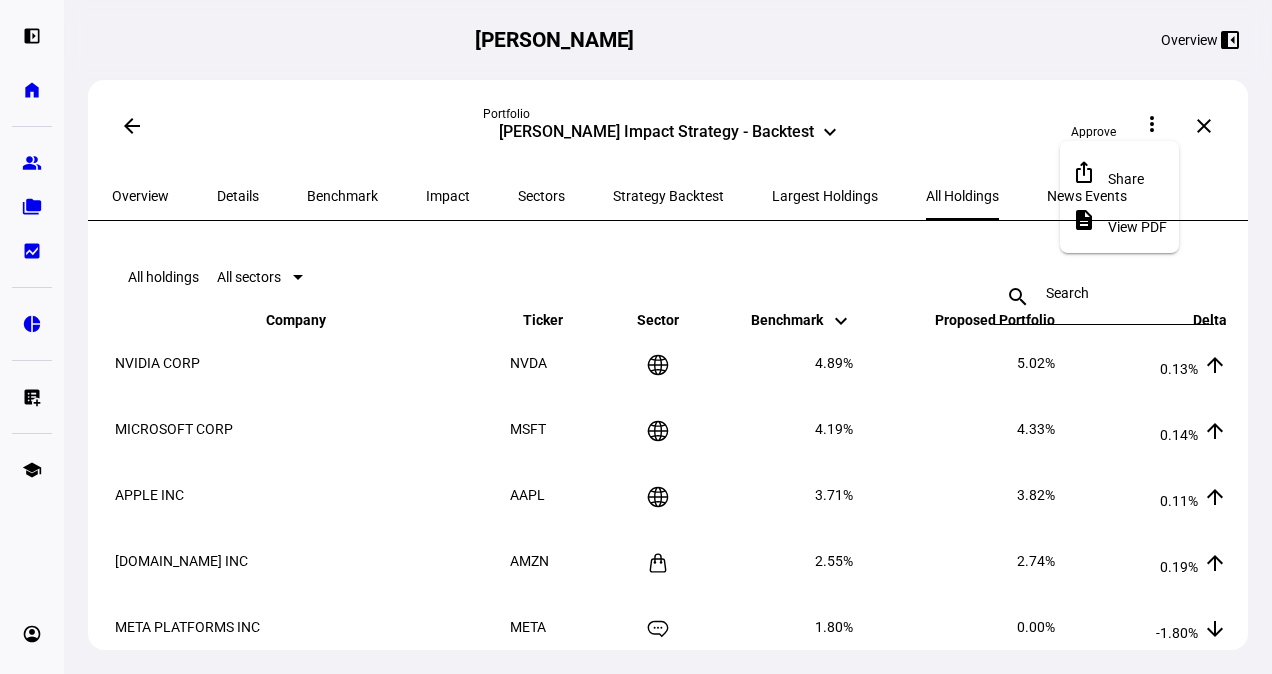 click on "View PDF" at bounding box center [1137, 226] 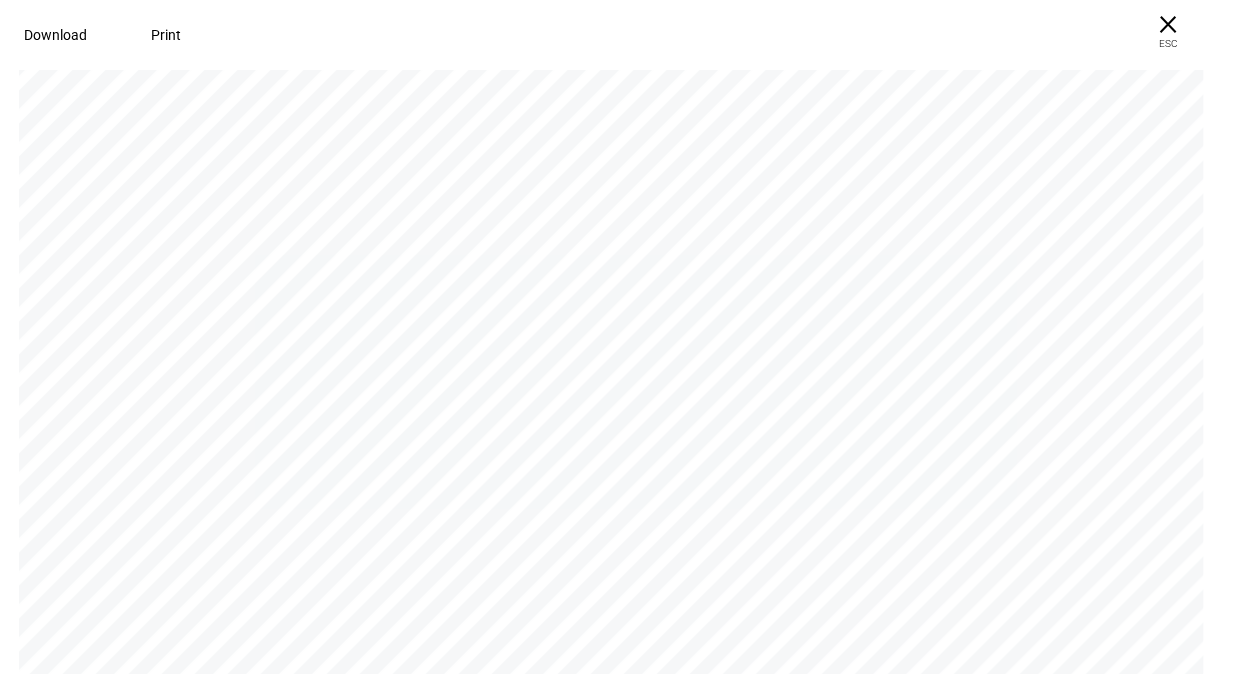 scroll, scrollTop: 12538, scrollLeft: 0, axis: vertical 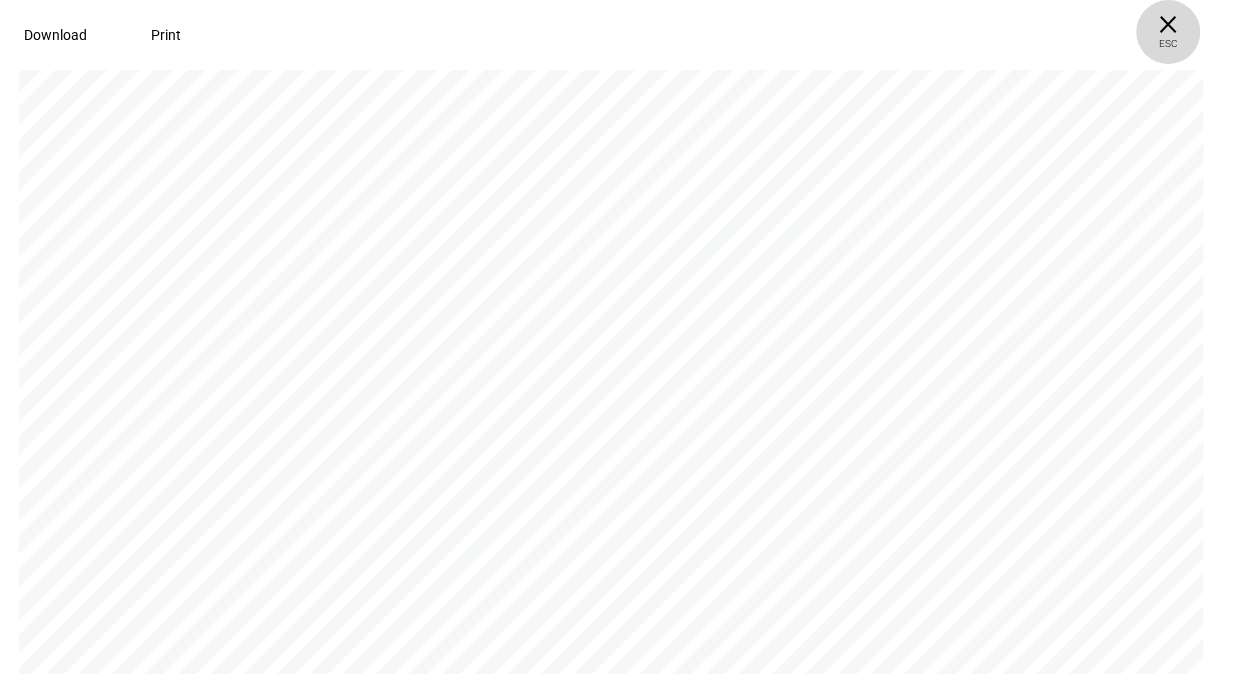 click on "×  ESC" at bounding box center [1168, 32] 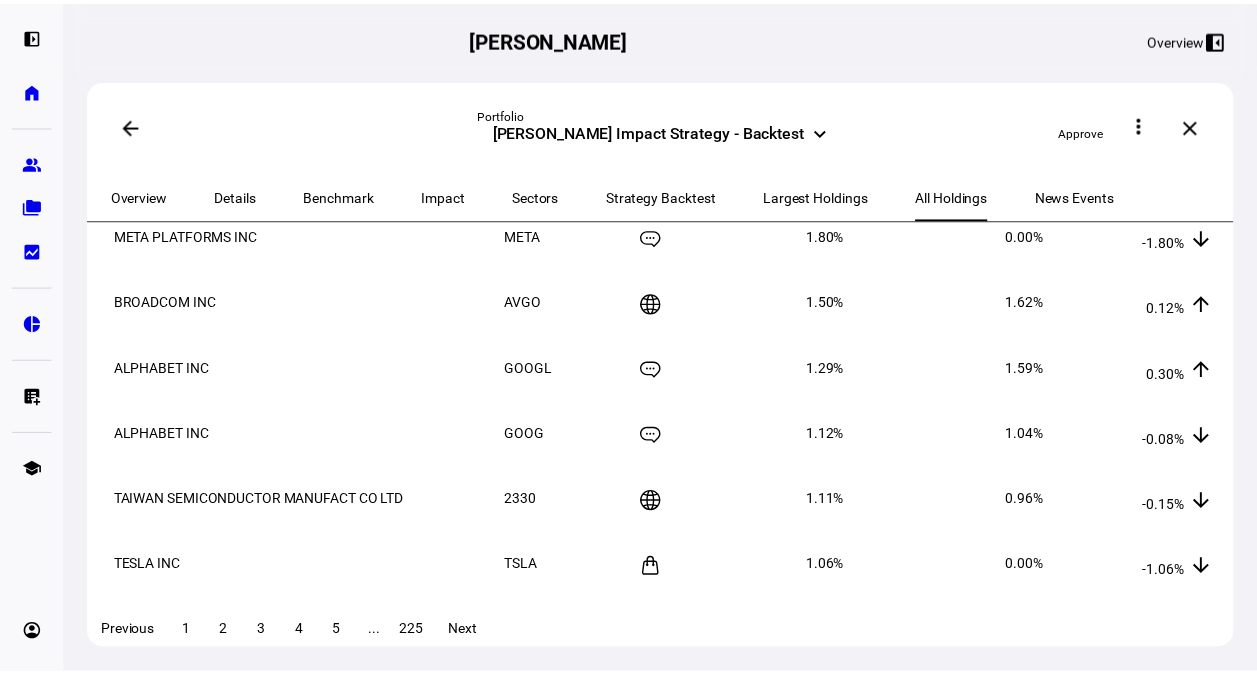 scroll, scrollTop: 0, scrollLeft: 0, axis: both 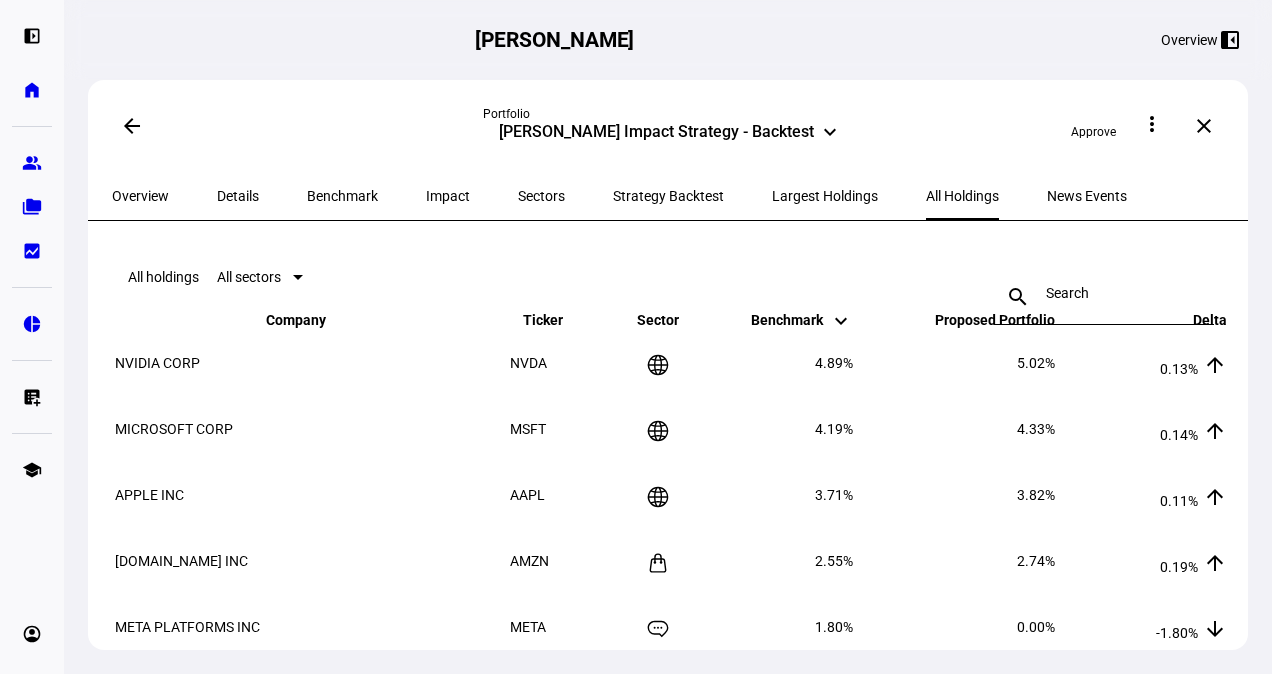click on "arrow_back" 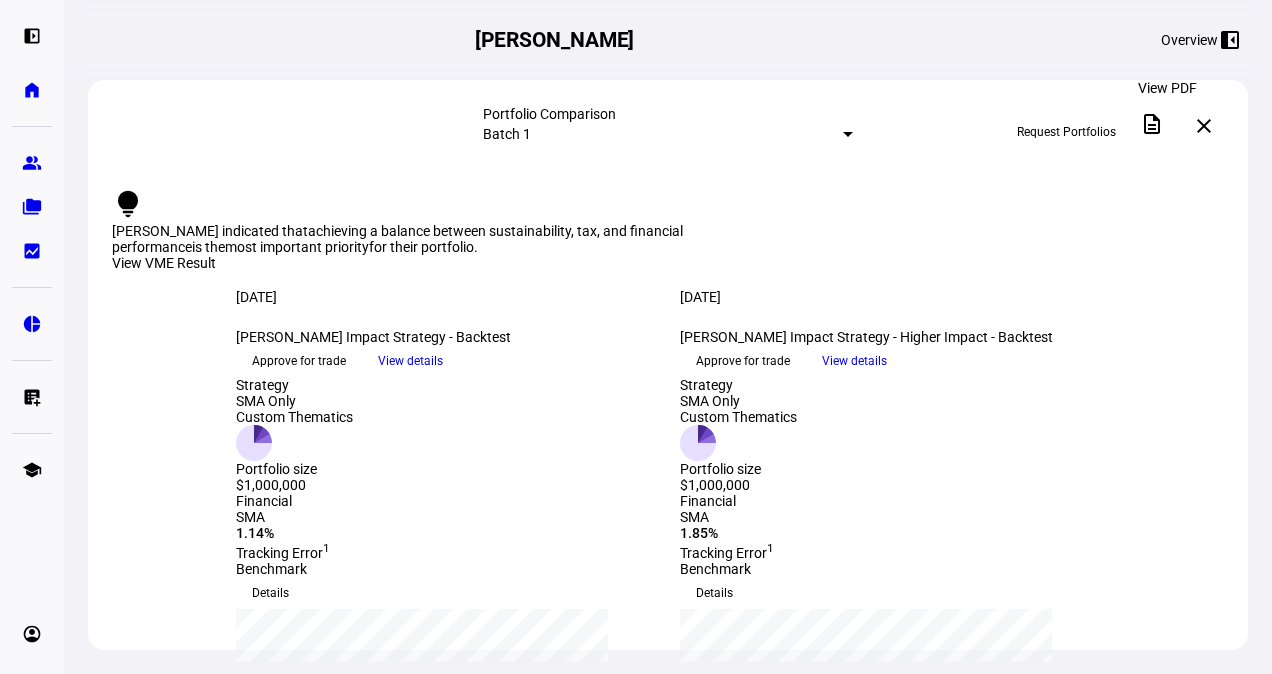 click on "description" 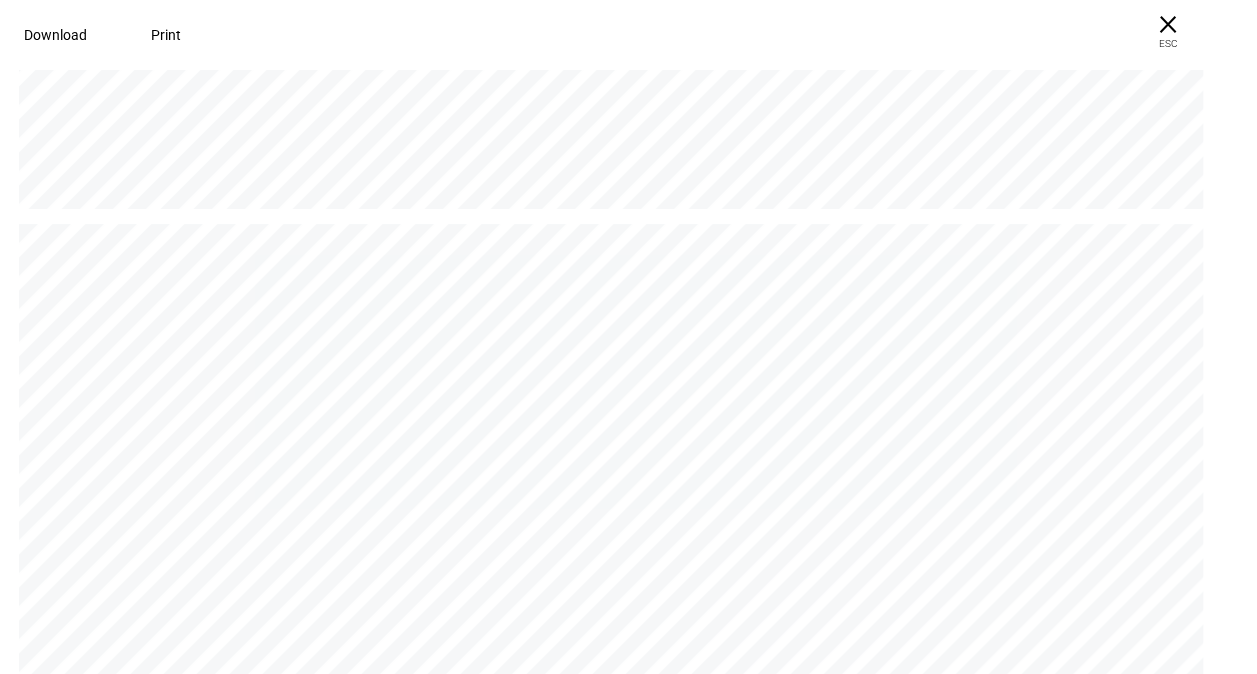 scroll, scrollTop: 2200, scrollLeft: 0, axis: vertical 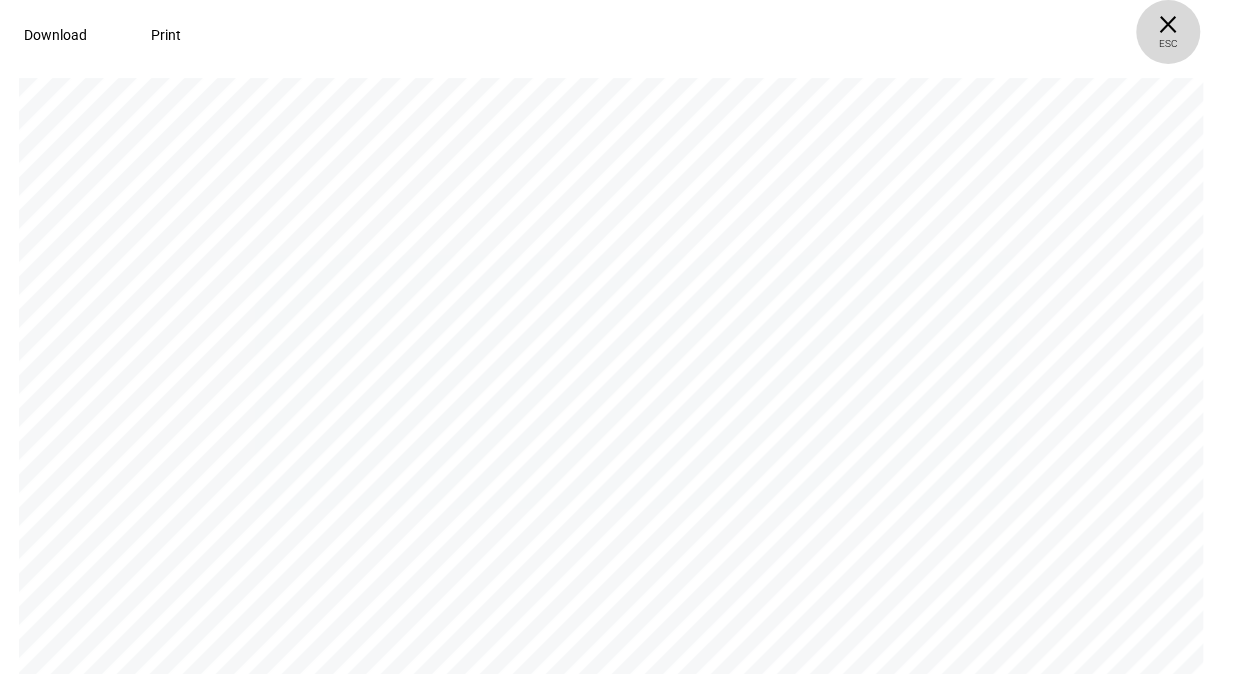 click on "×  ESC" at bounding box center (1168, 32) 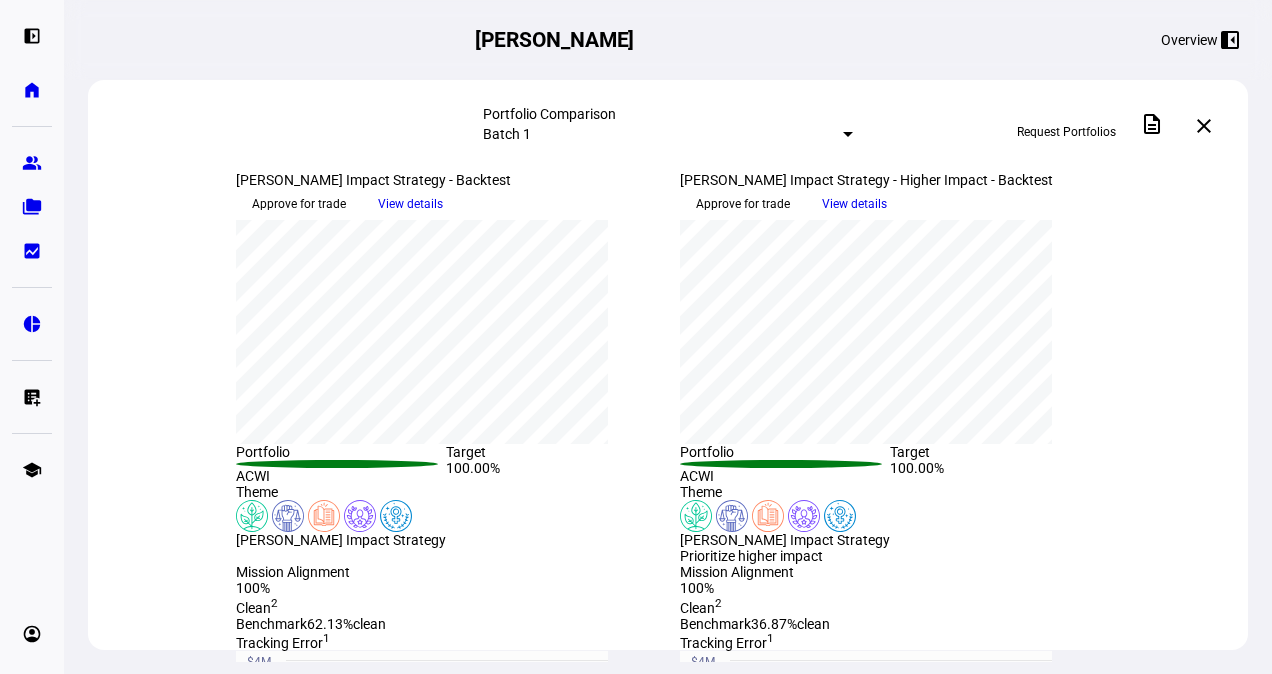 scroll, scrollTop: 394, scrollLeft: 0, axis: vertical 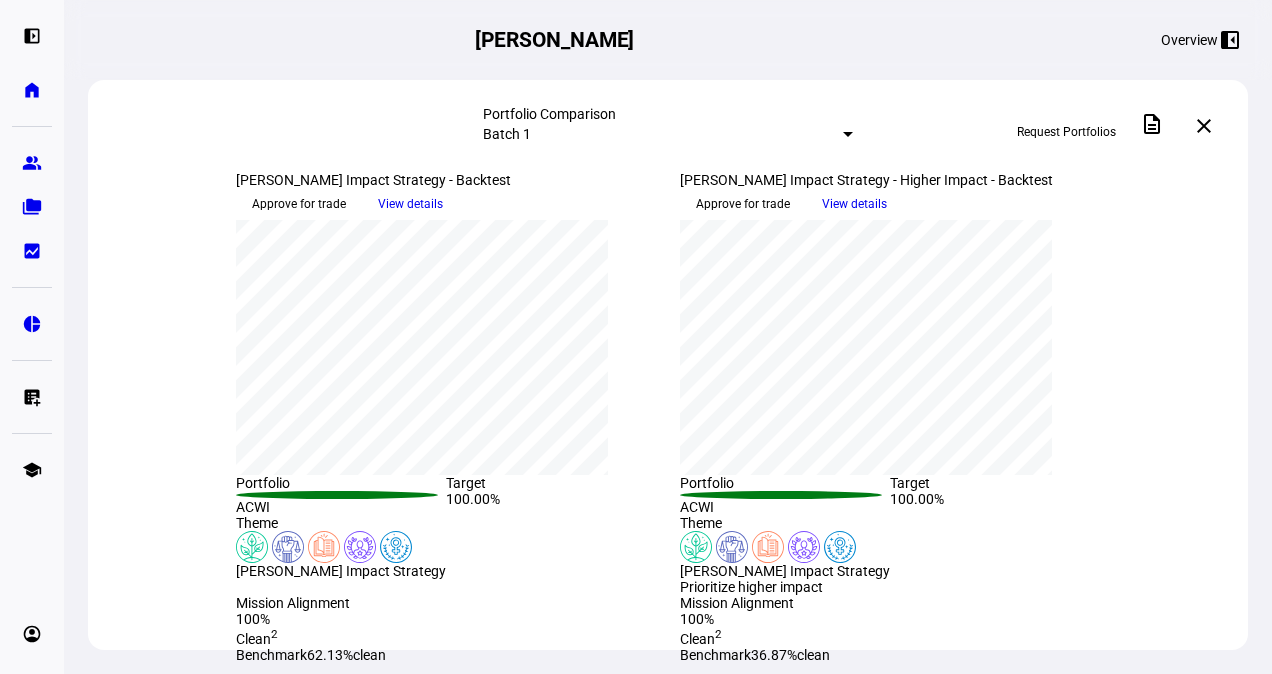 click on "View details" 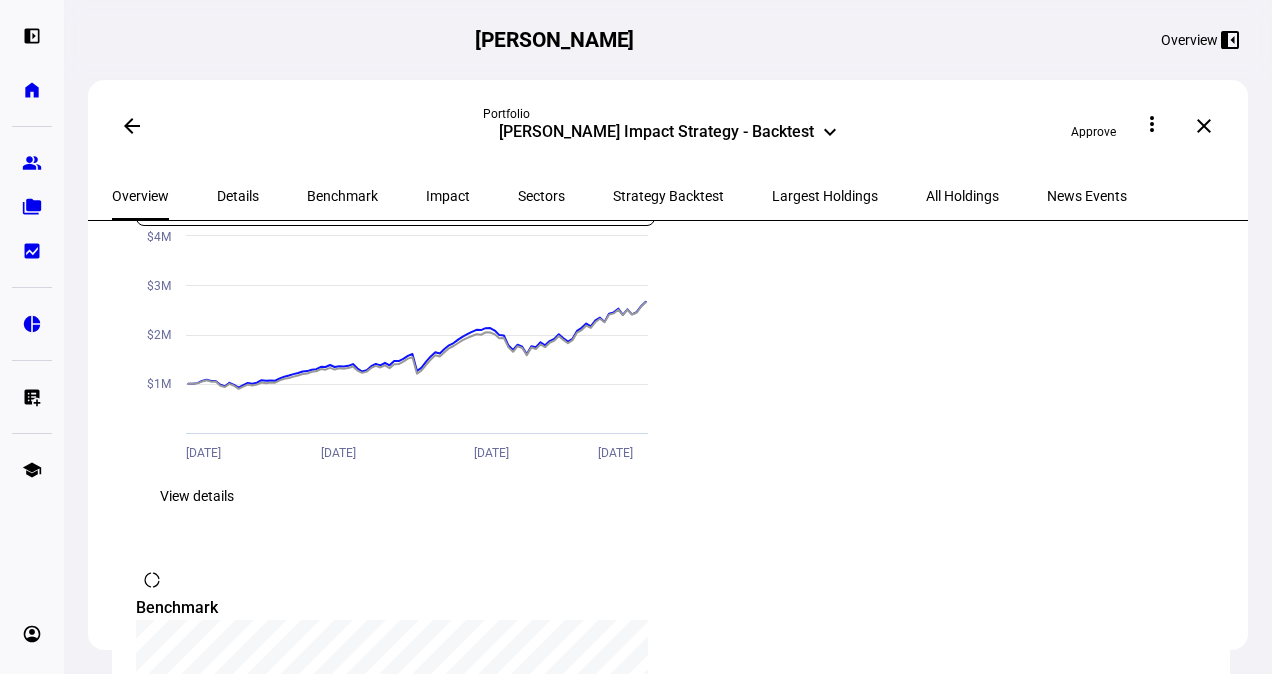 scroll, scrollTop: 1834, scrollLeft: 0, axis: vertical 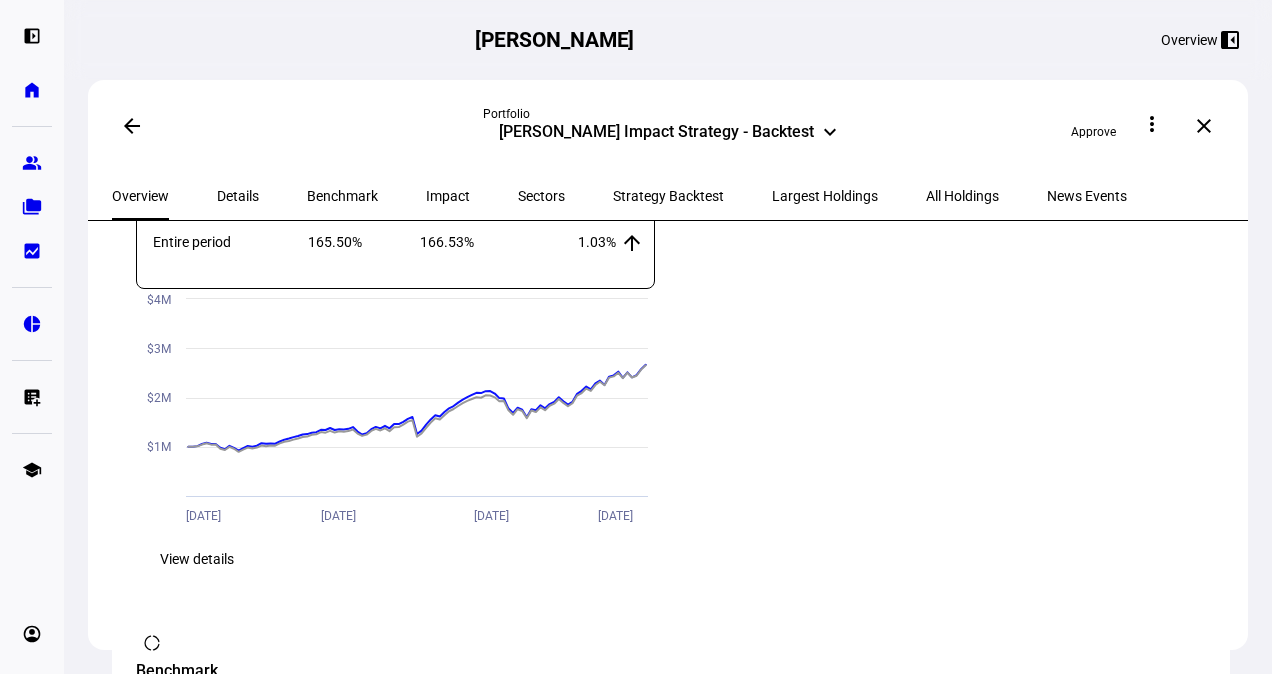 click on "View details" 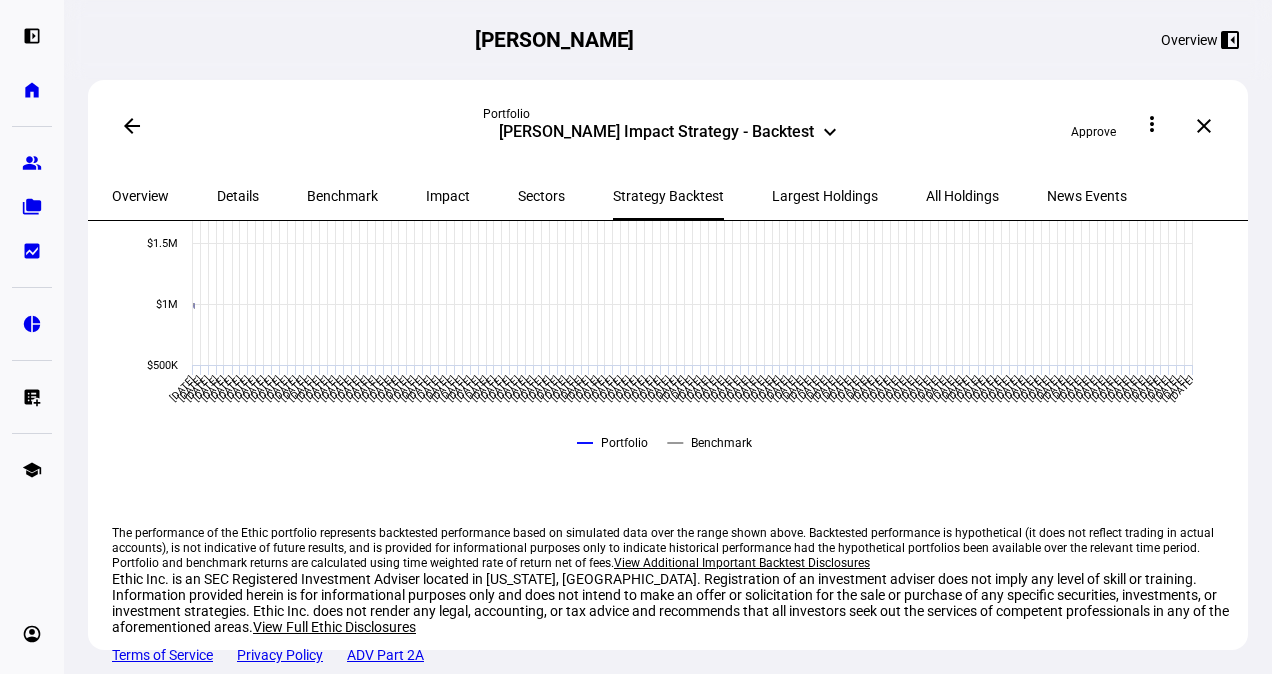 scroll, scrollTop: 0, scrollLeft: 0, axis: both 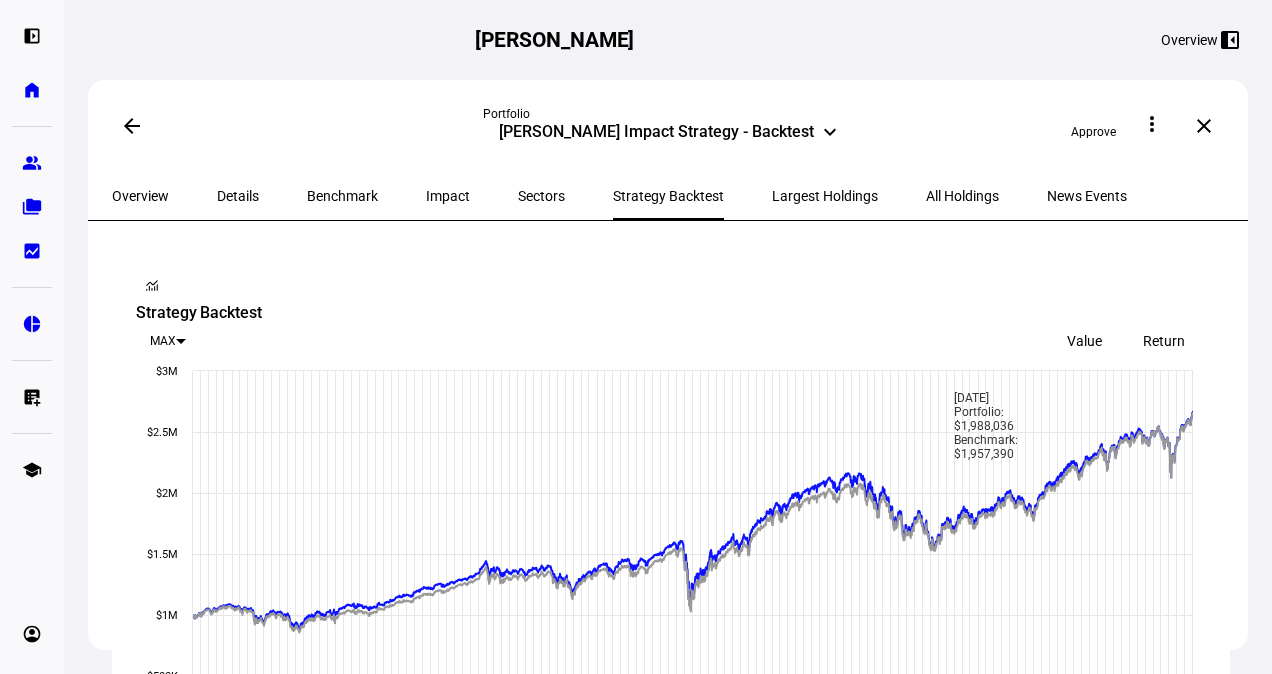 click on "Return" 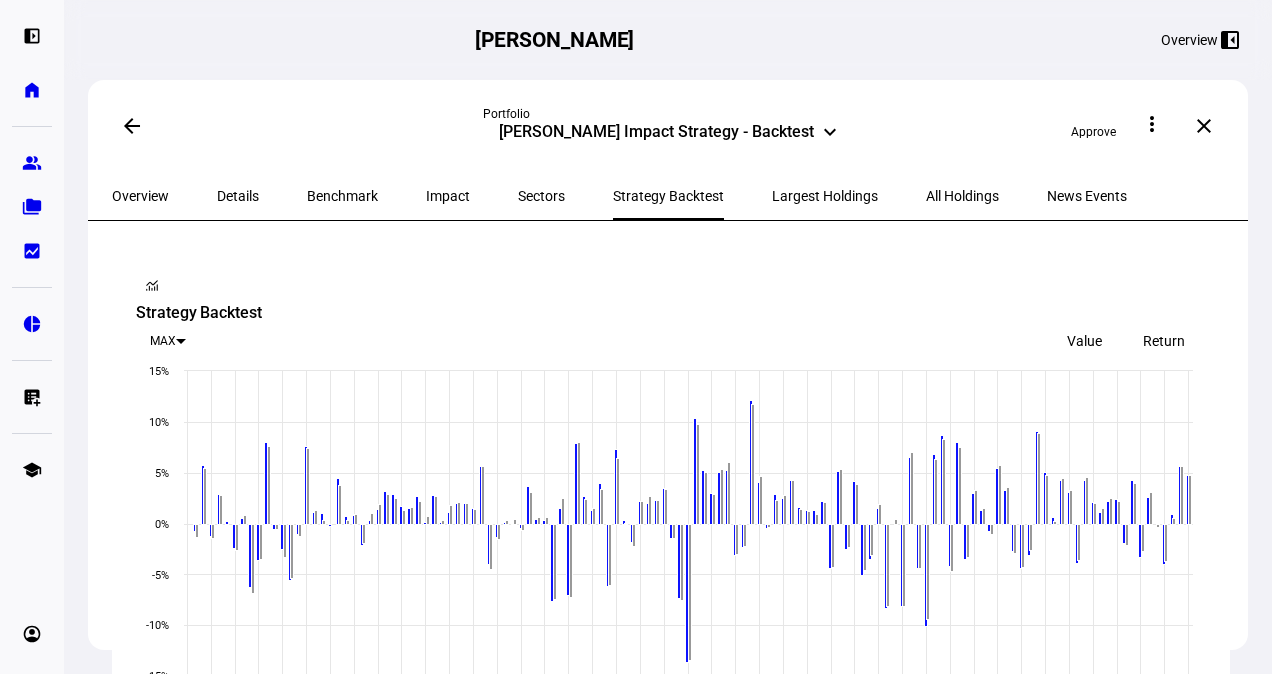 click at bounding box center (181, 341) 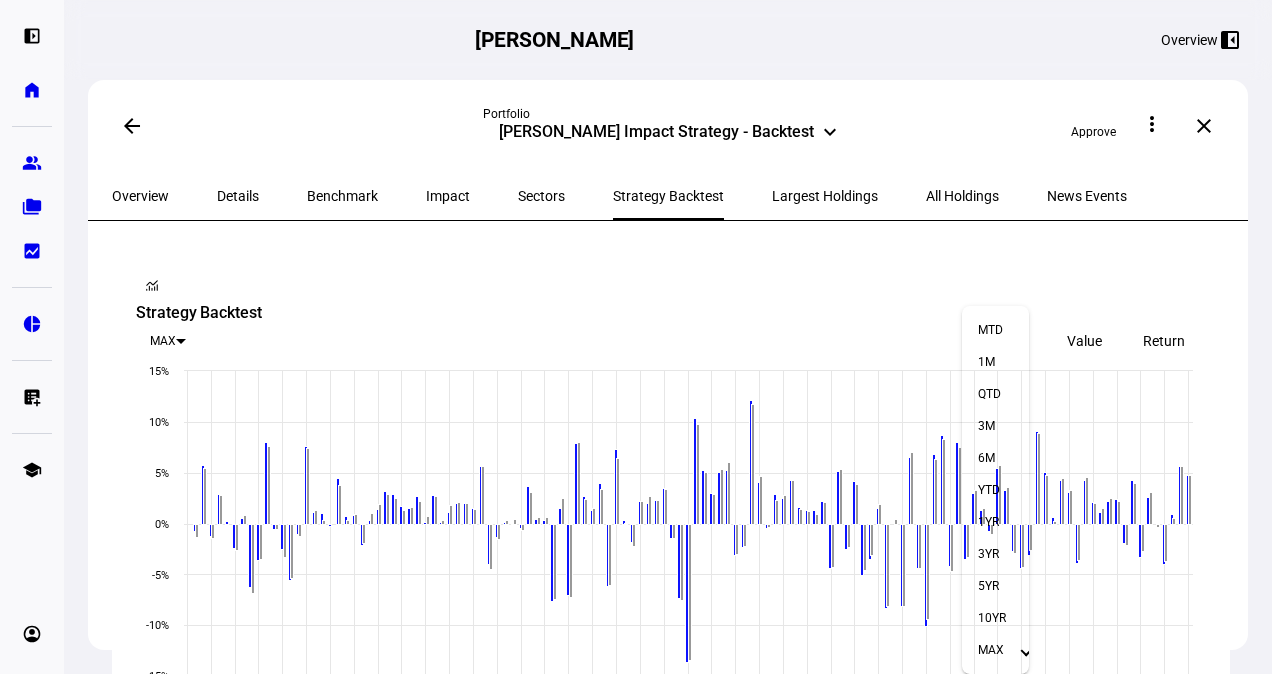 click on "YTD" at bounding box center (989, 490) 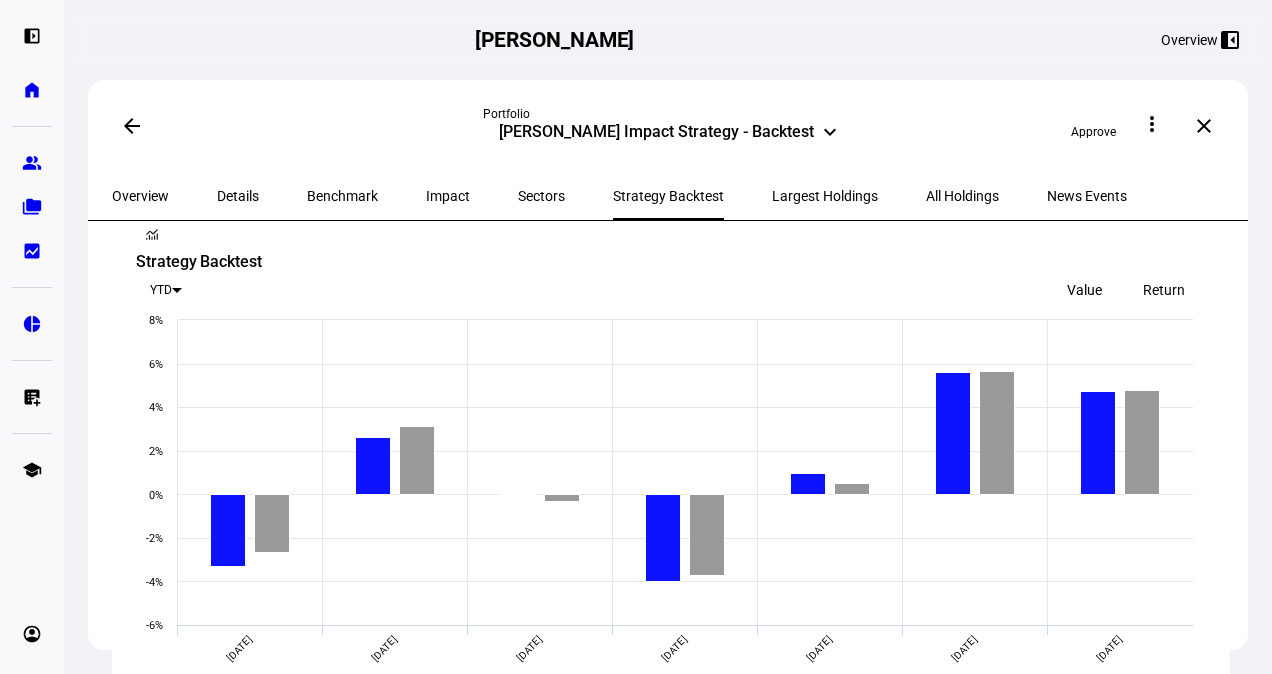scroll, scrollTop: 0, scrollLeft: 0, axis: both 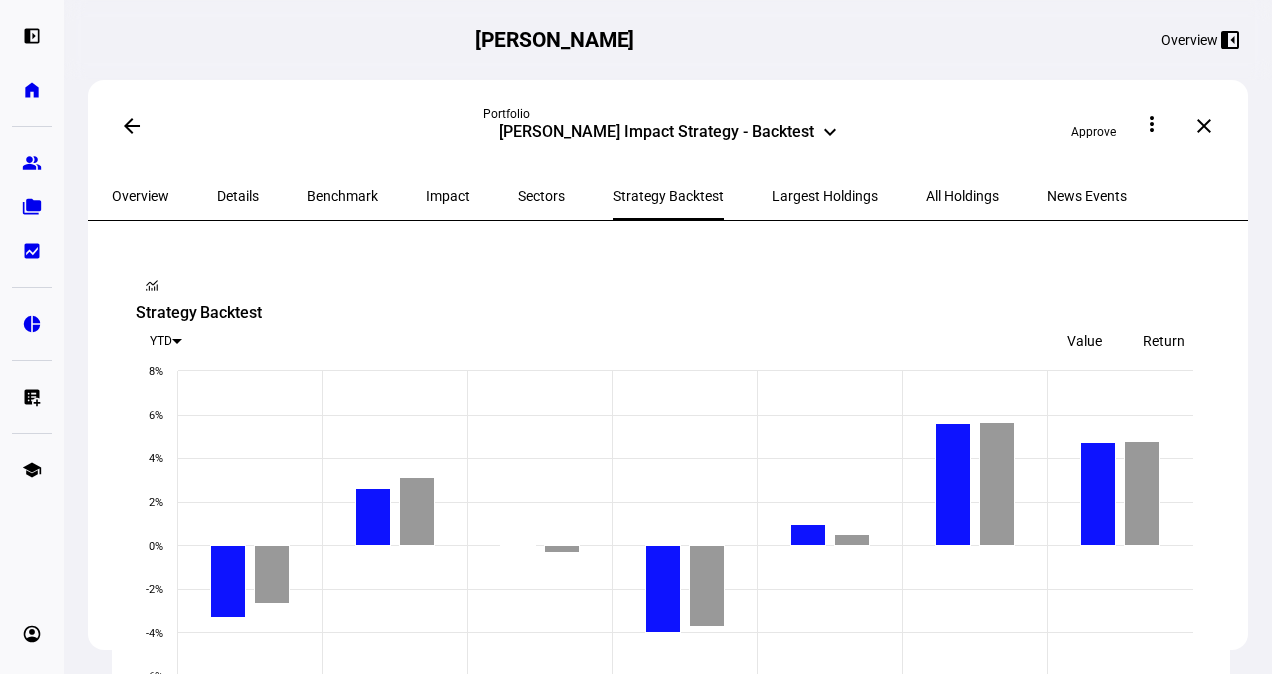click at bounding box center [177, 341] 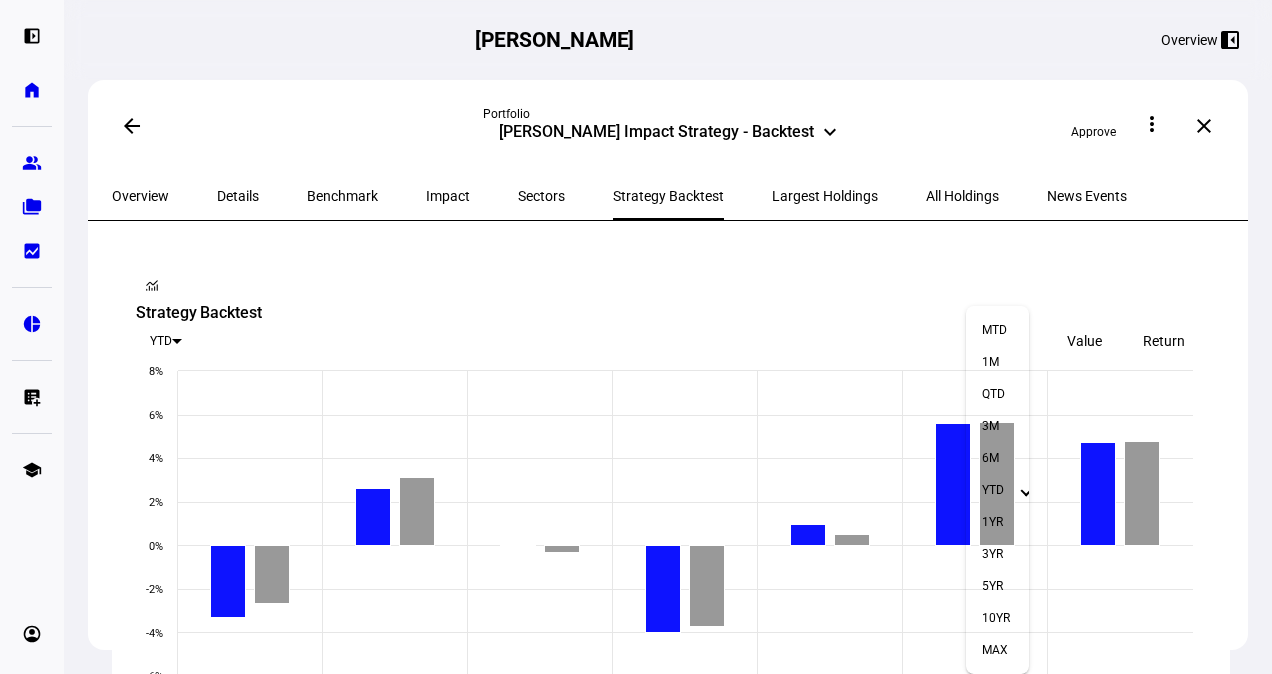 click on "5YR" at bounding box center [992, 586] 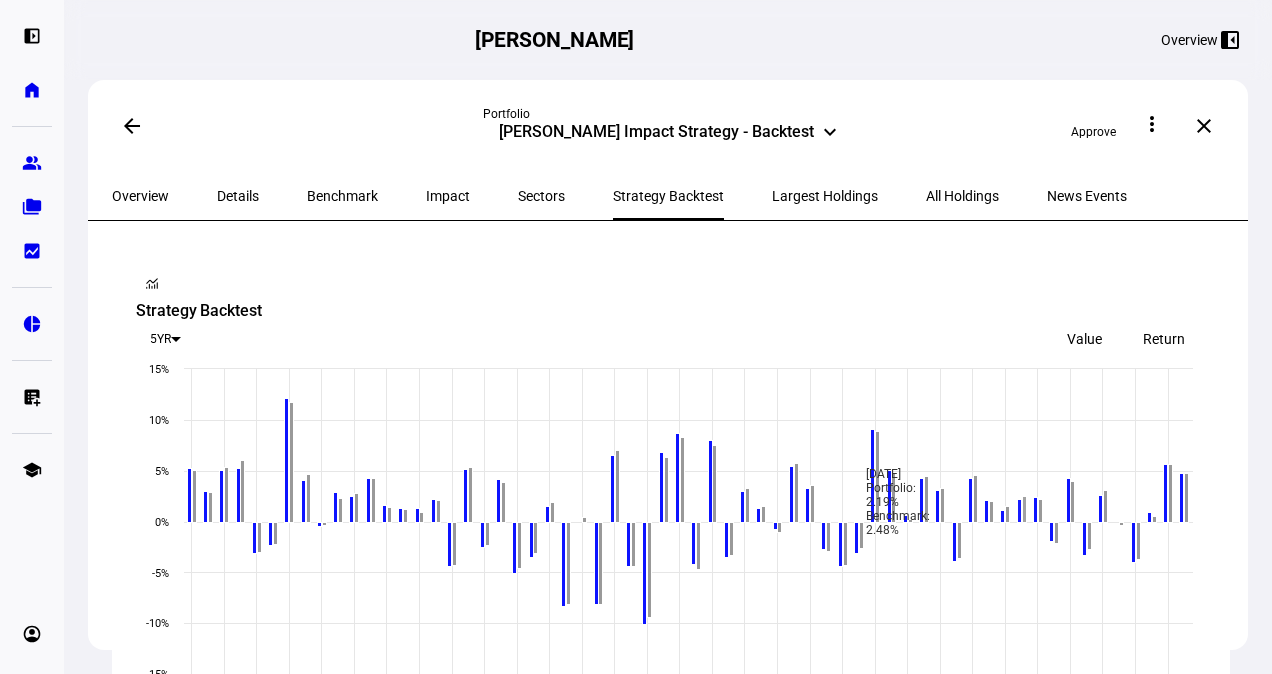 scroll, scrollTop: 0, scrollLeft: 0, axis: both 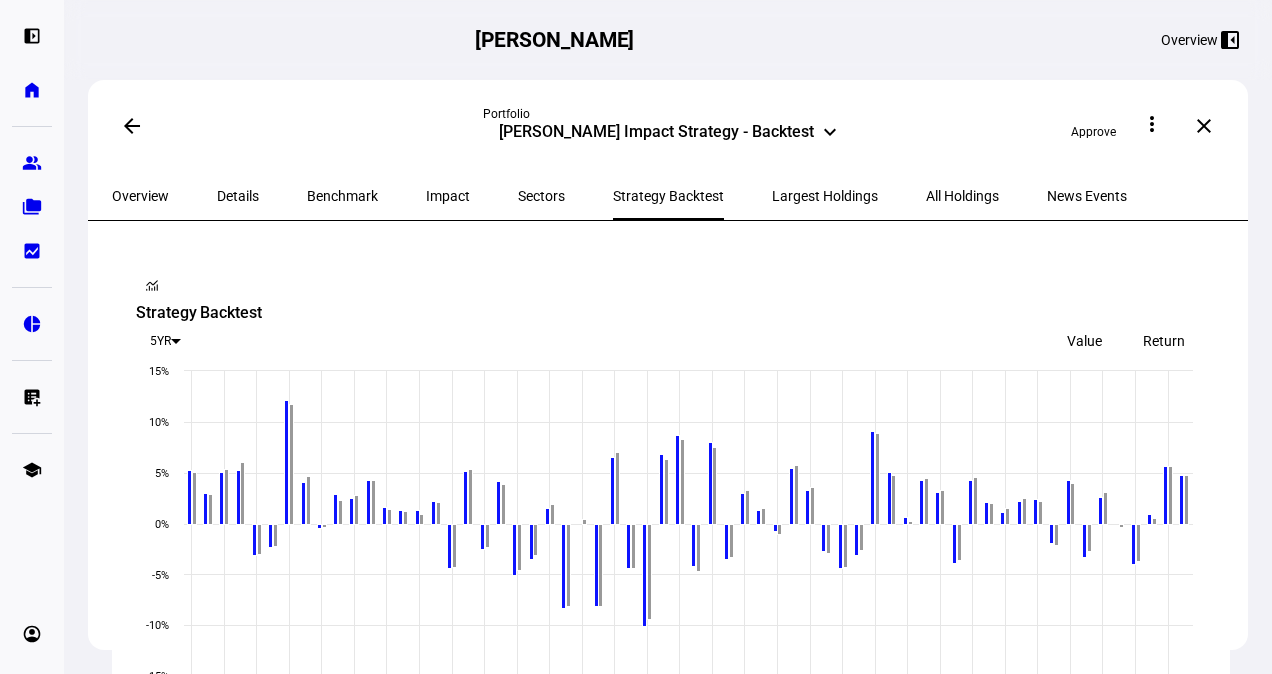 click at bounding box center [176, 341] 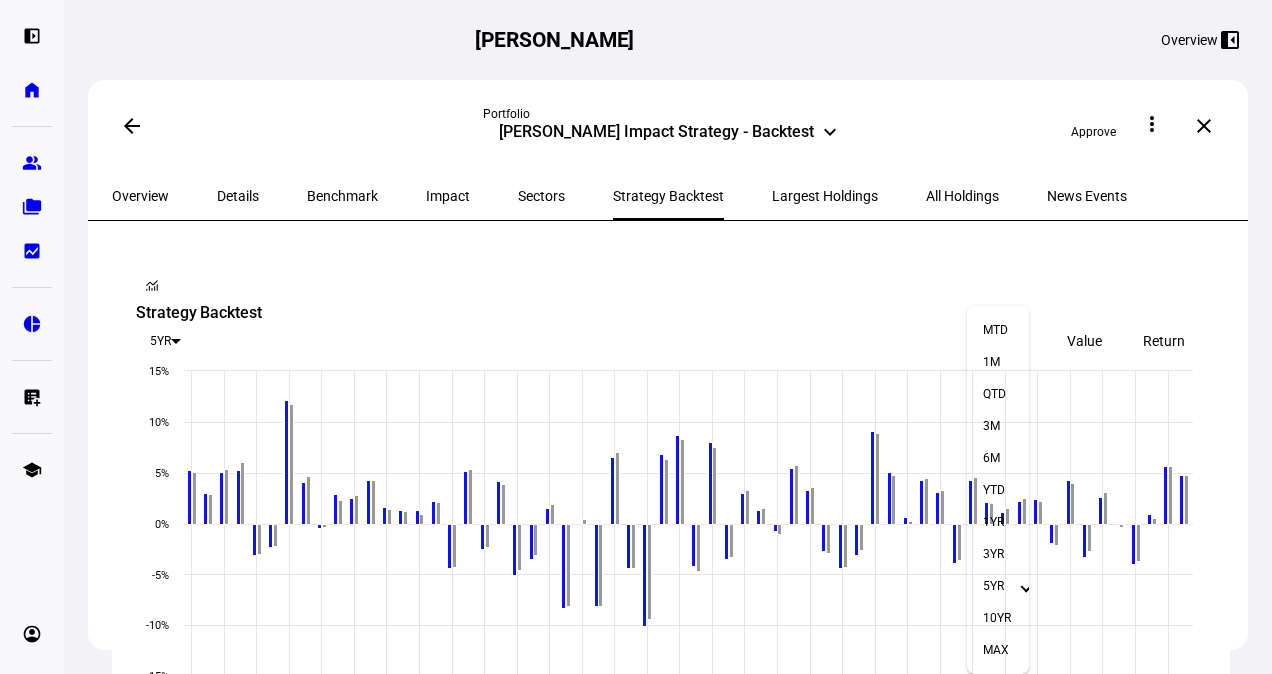 click at bounding box center (636, 337) 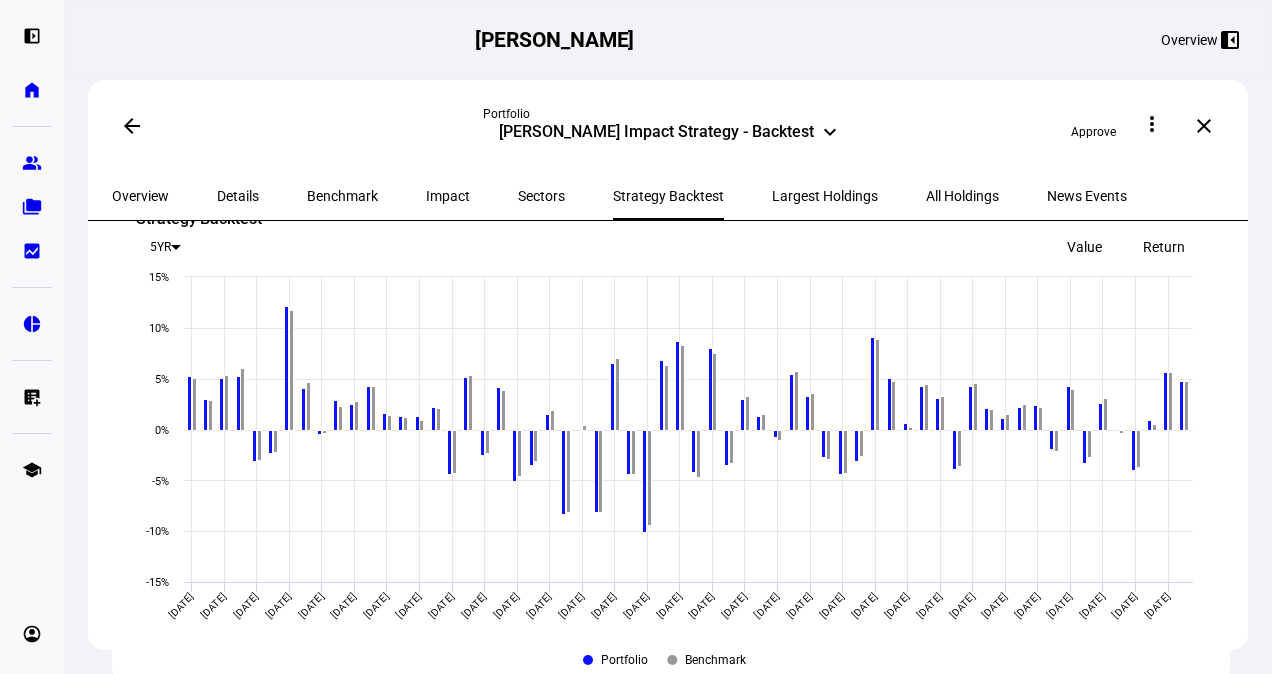 scroll, scrollTop: 0, scrollLeft: 0, axis: both 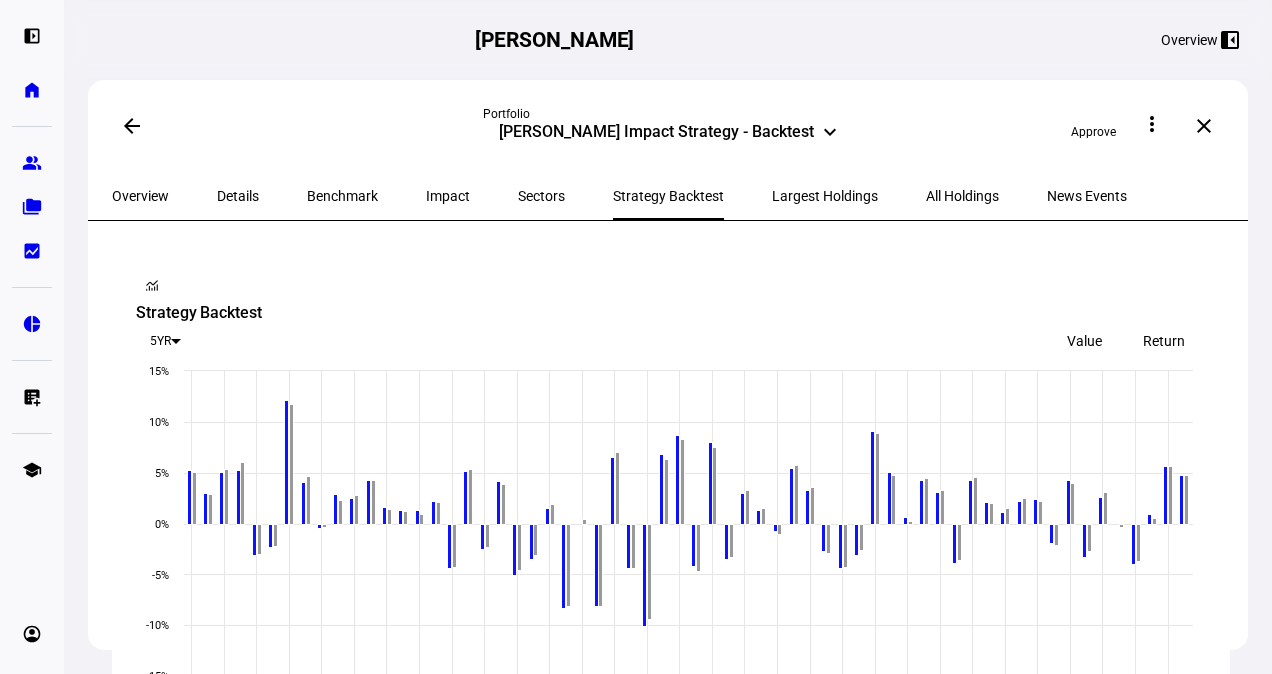 click at bounding box center [176, 341] 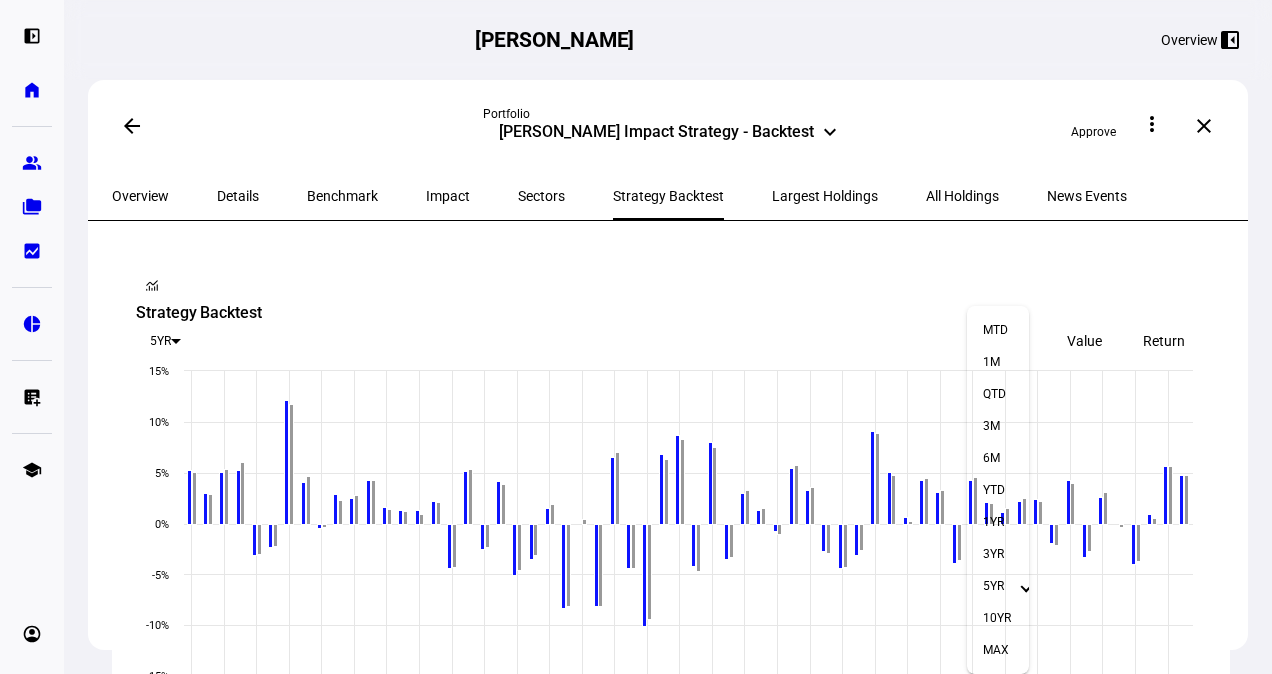 click on "10YR" at bounding box center [997, 618] 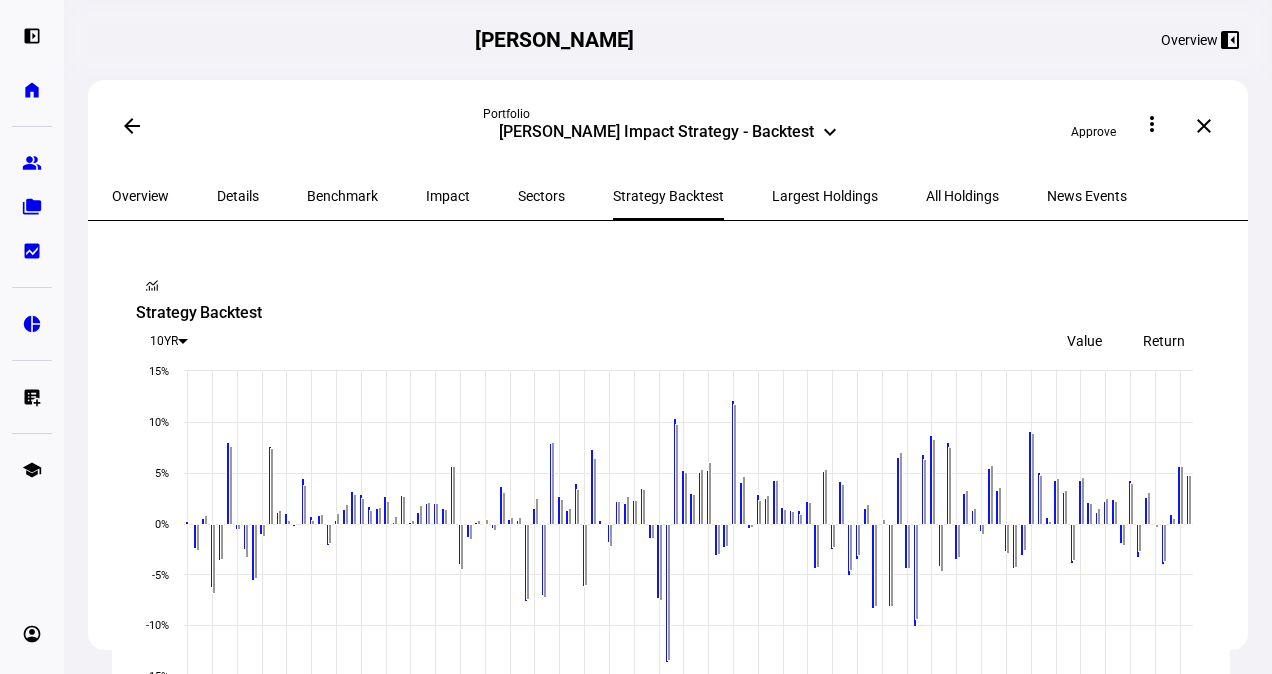 click on "Value" 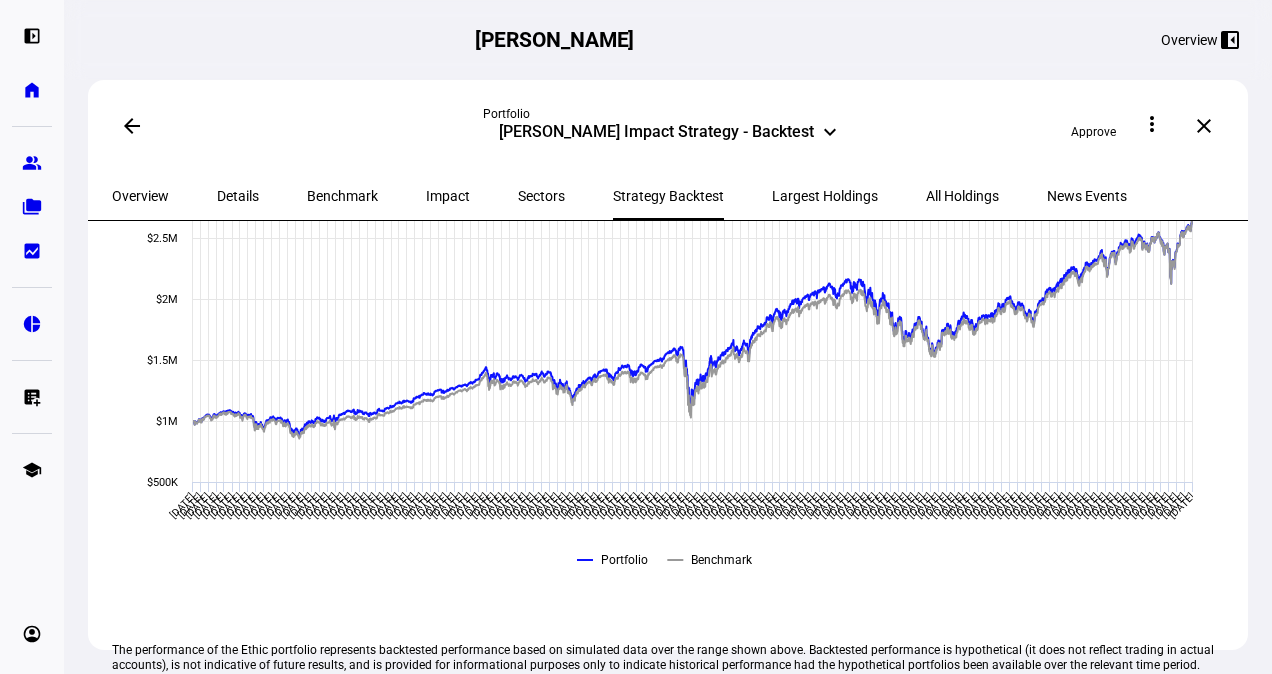 scroll, scrollTop: 0, scrollLeft: 0, axis: both 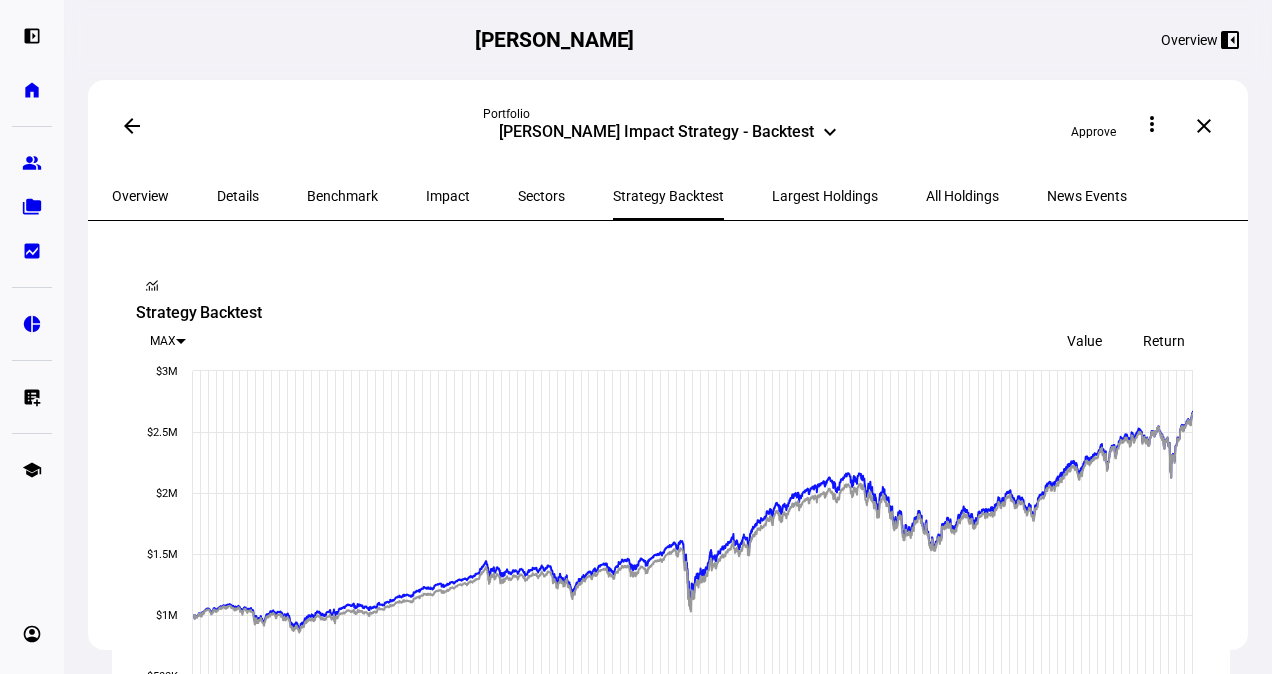 click on "Return" 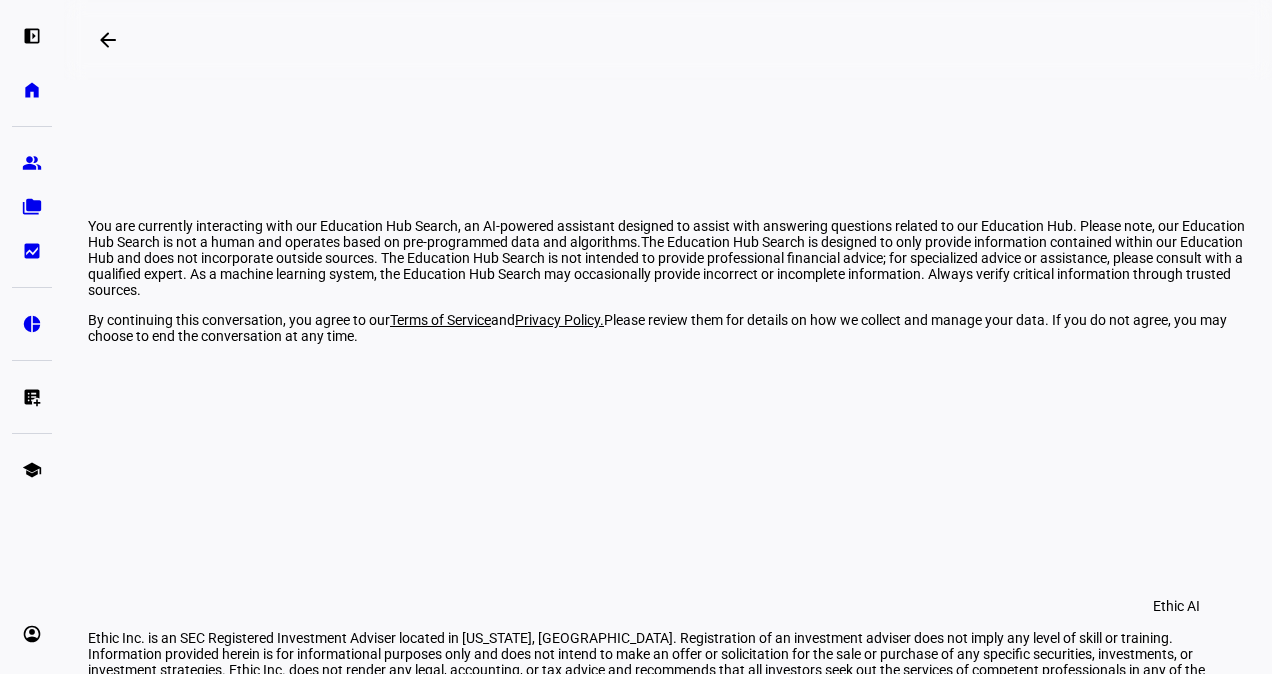 scroll, scrollTop: 0, scrollLeft: 0, axis: both 